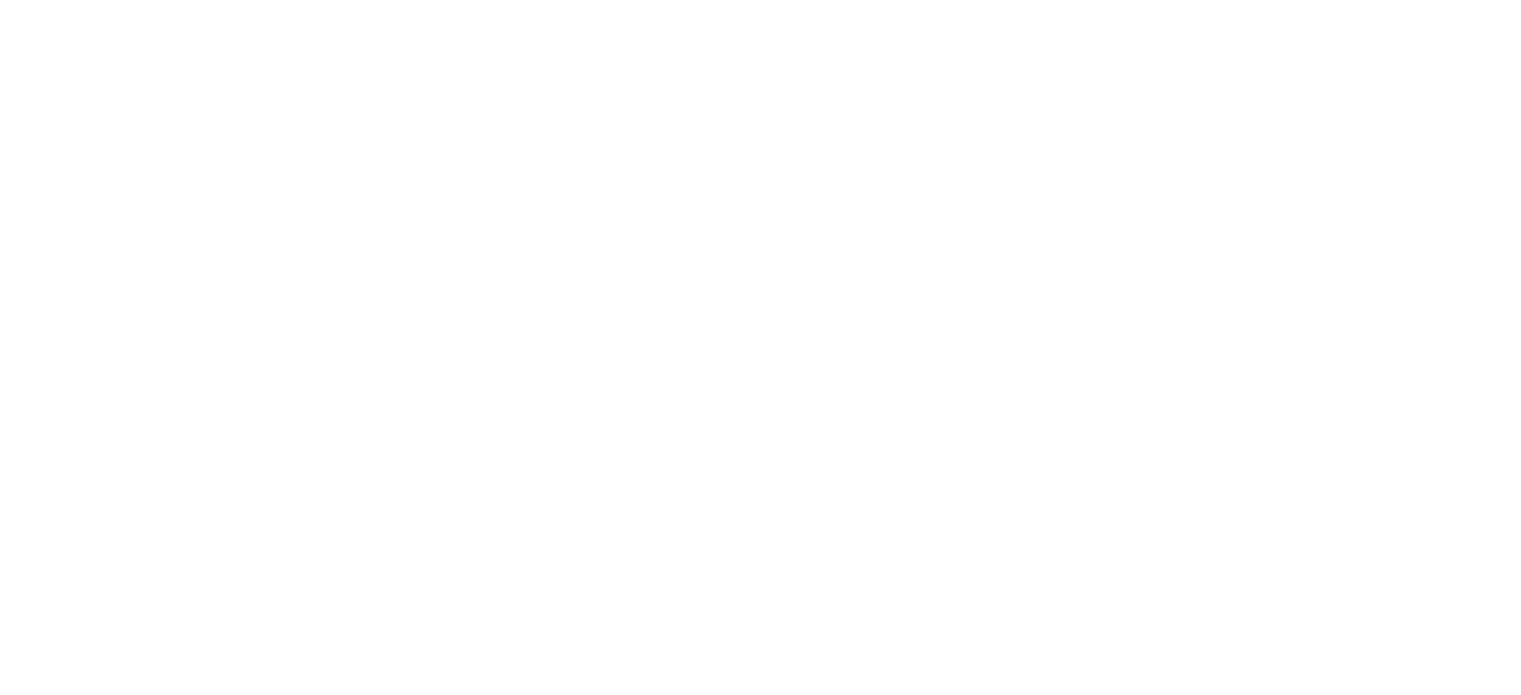 scroll, scrollTop: 0, scrollLeft: 0, axis: both 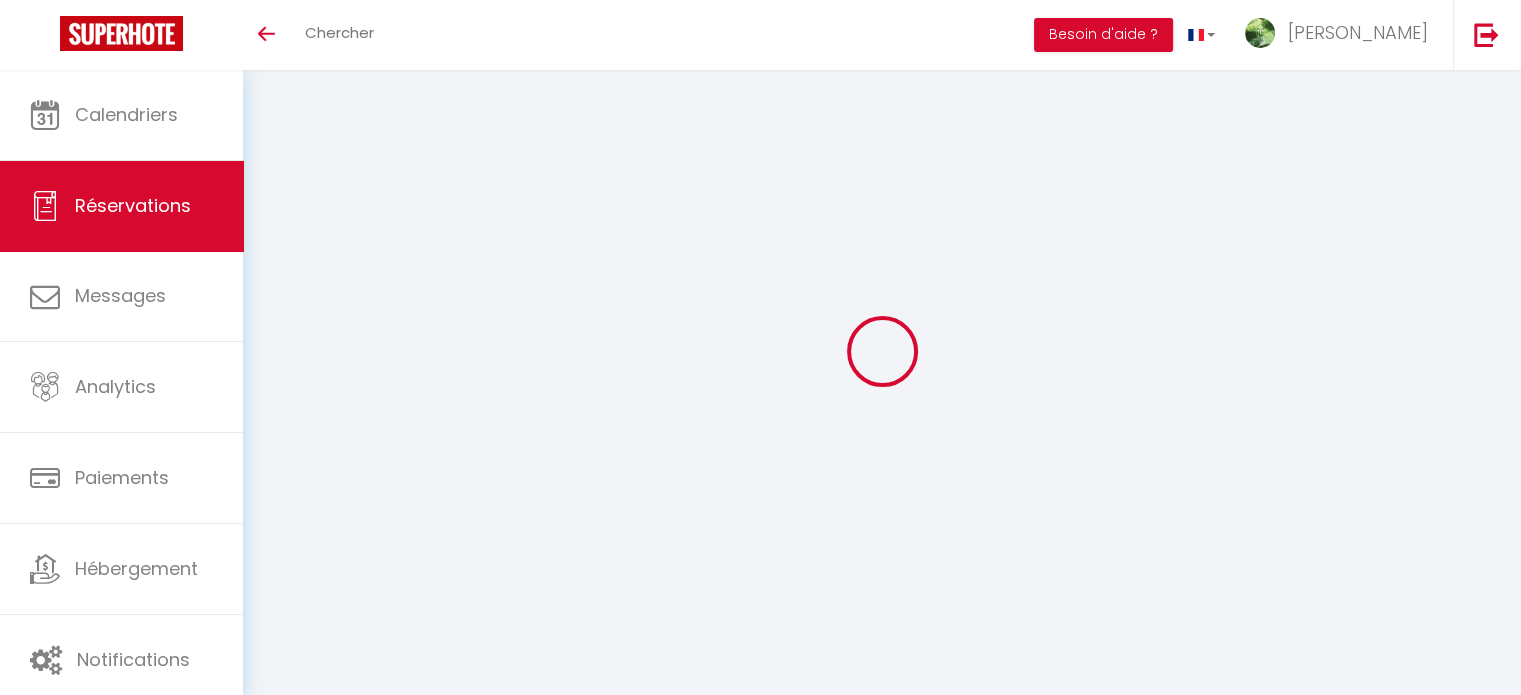 select on "0" 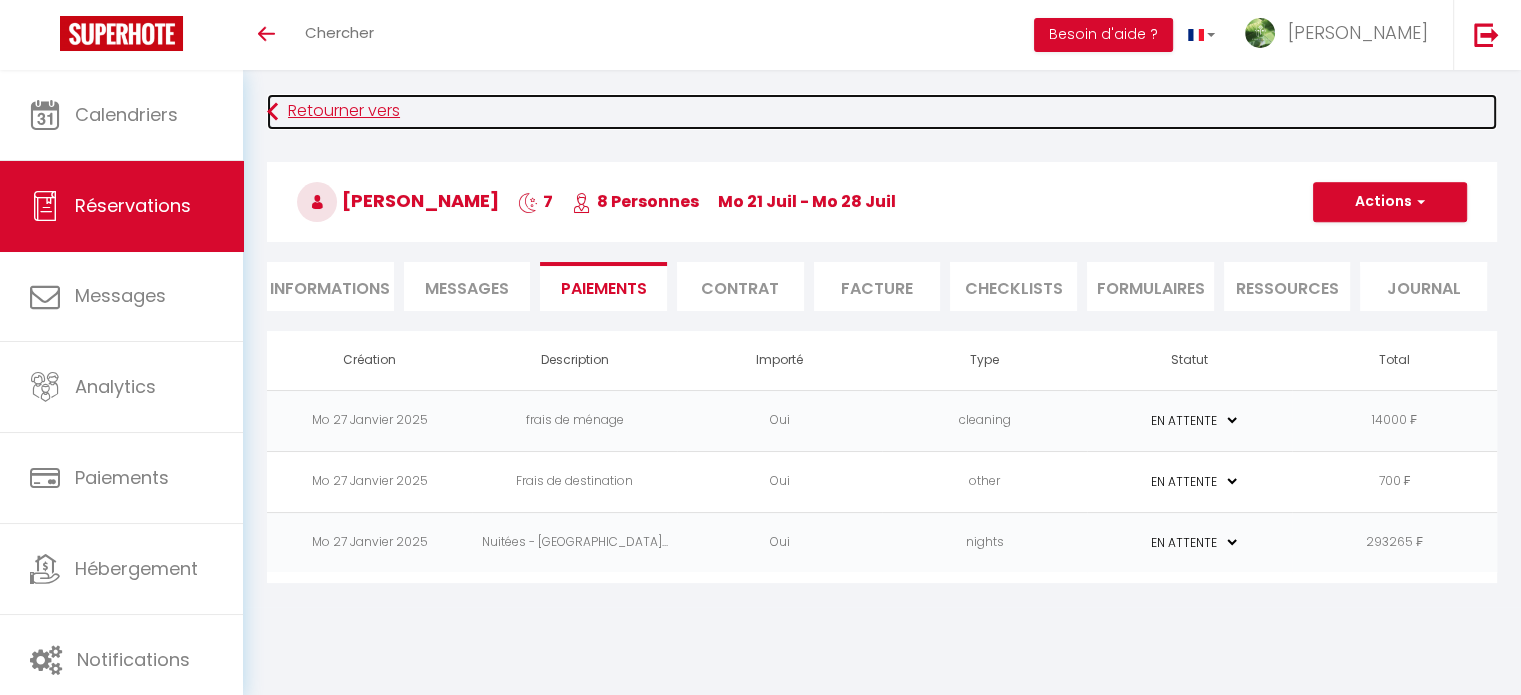 click on "Retourner vers" at bounding box center [882, 112] 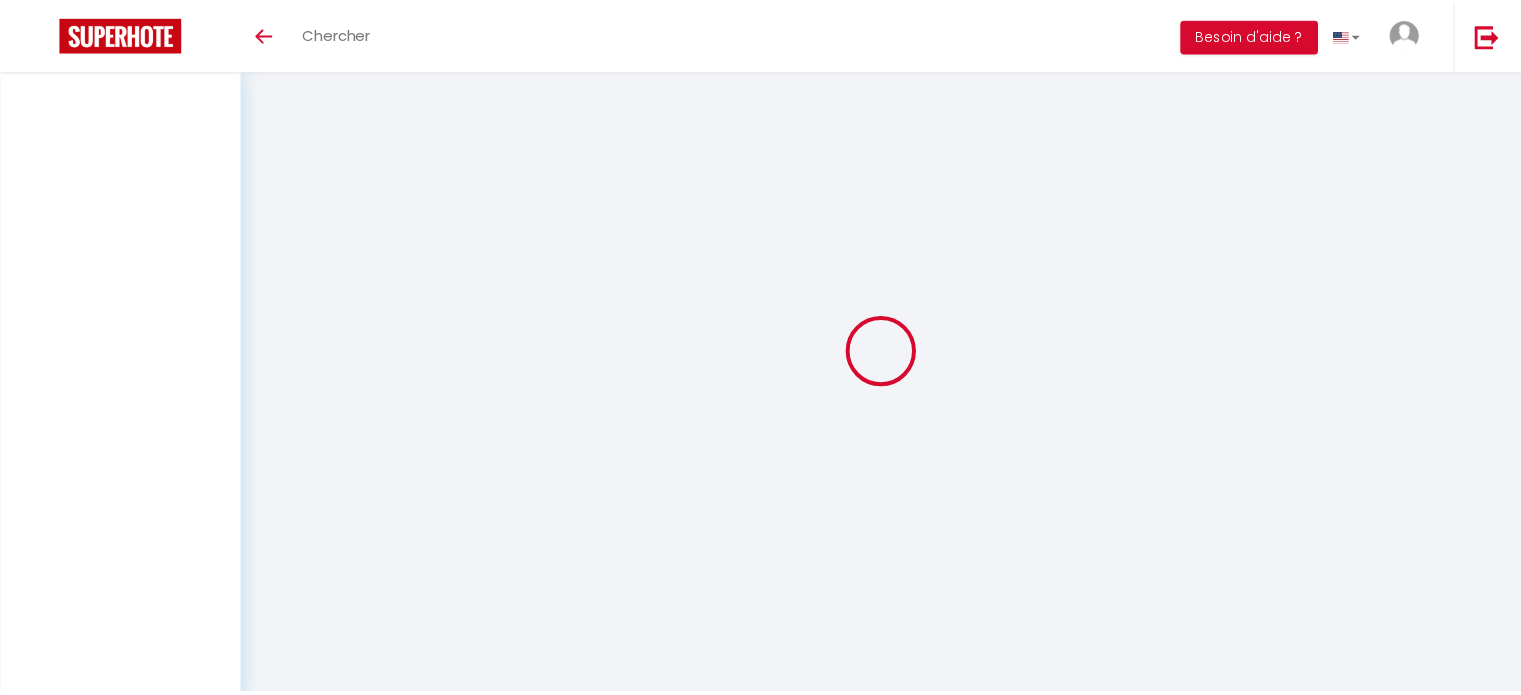 scroll, scrollTop: 0, scrollLeft: 0, axis: both 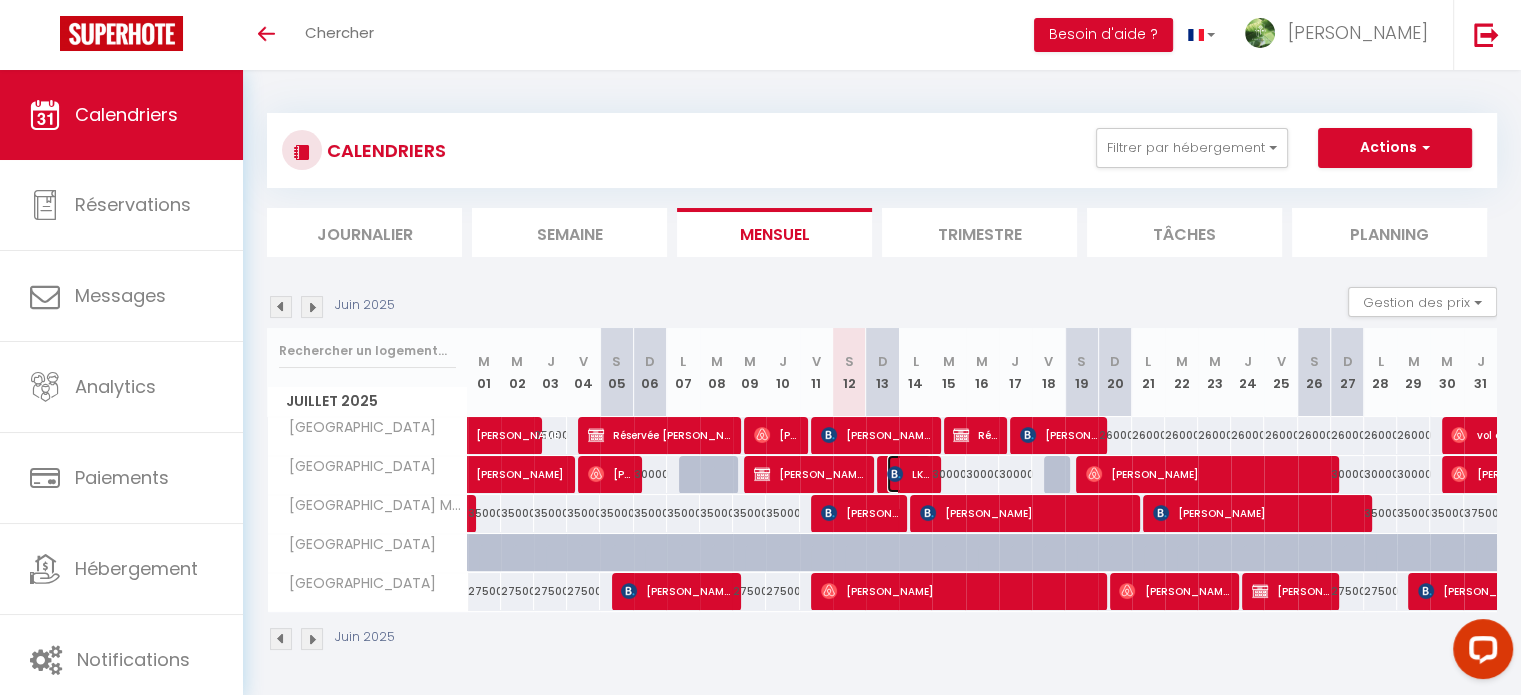 click on "LKHAGVATSOGT NYANGAR" at bounding box center [909, 474] 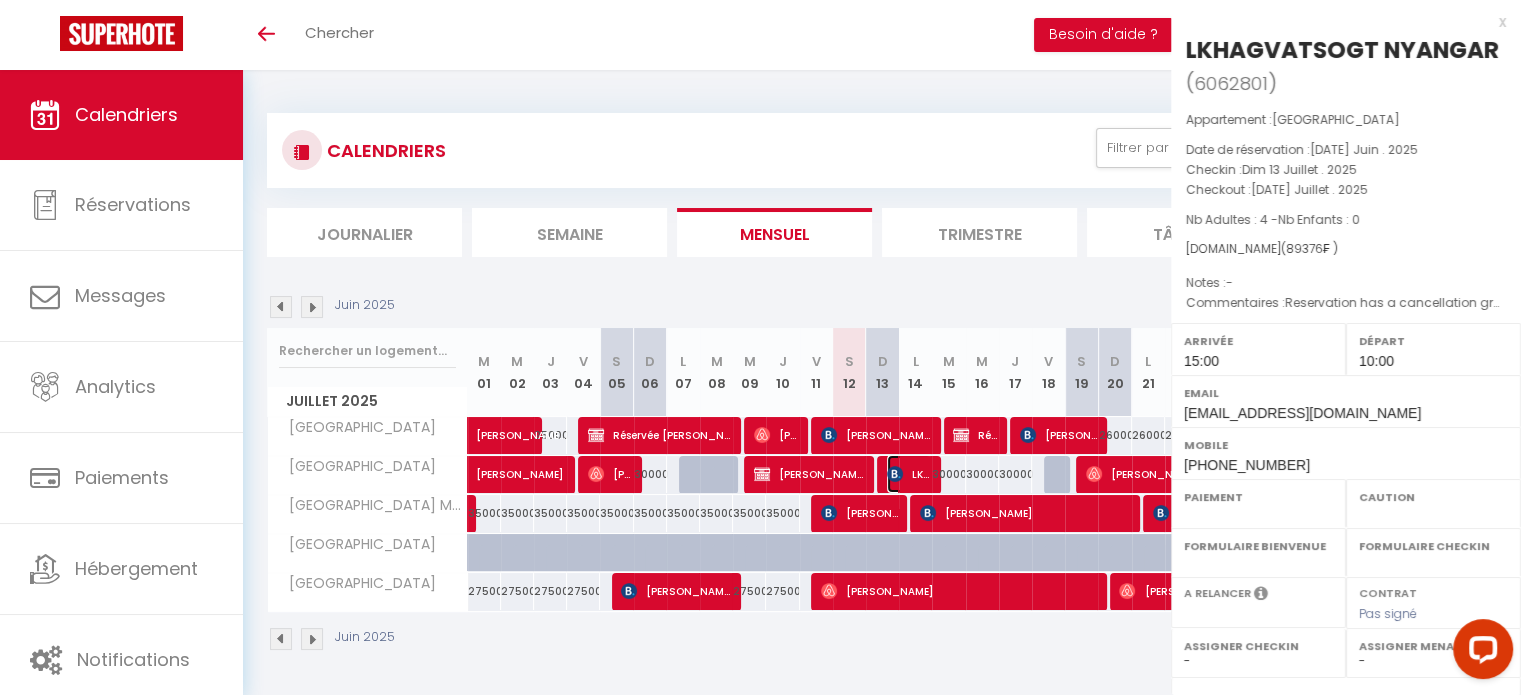 select on "OK" 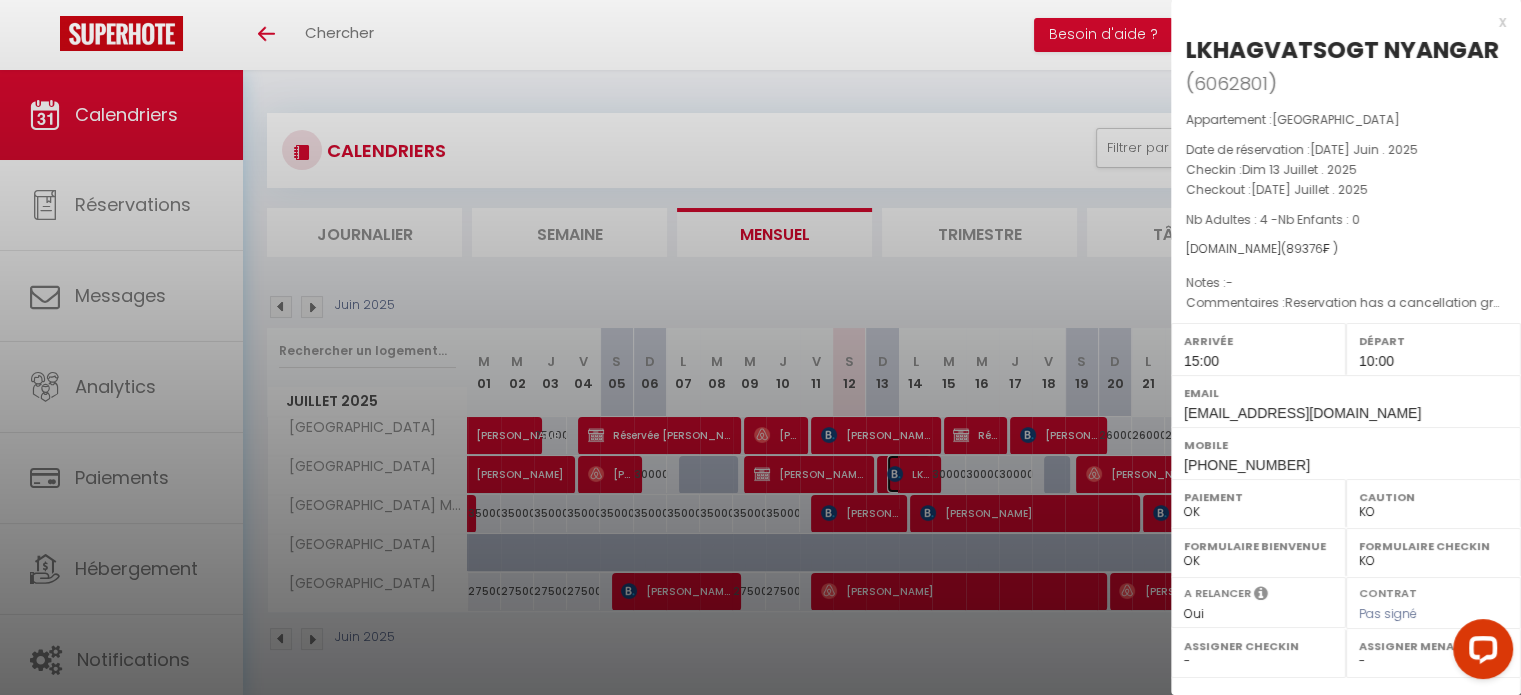 scroll, scrollTop: 297, scrollLeft: 0, axis: vertical 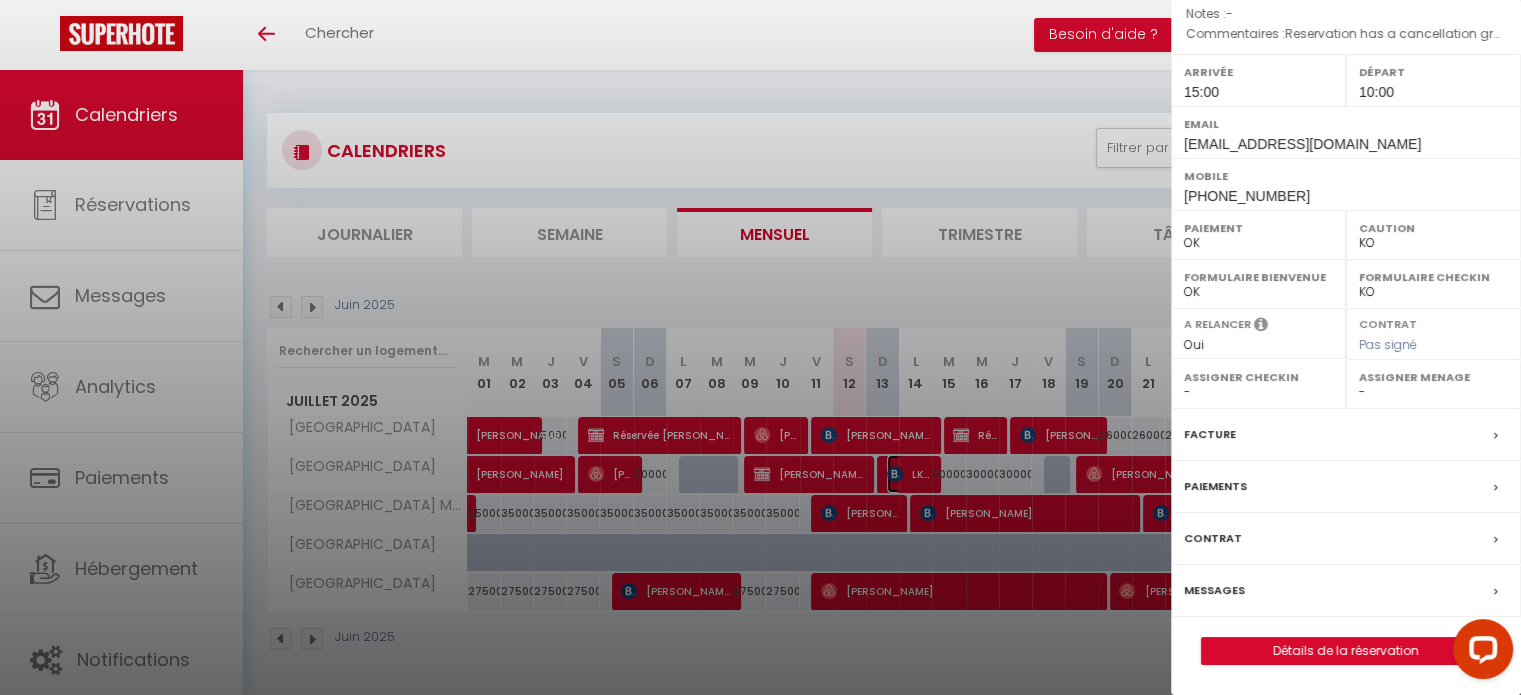 select on "11914" 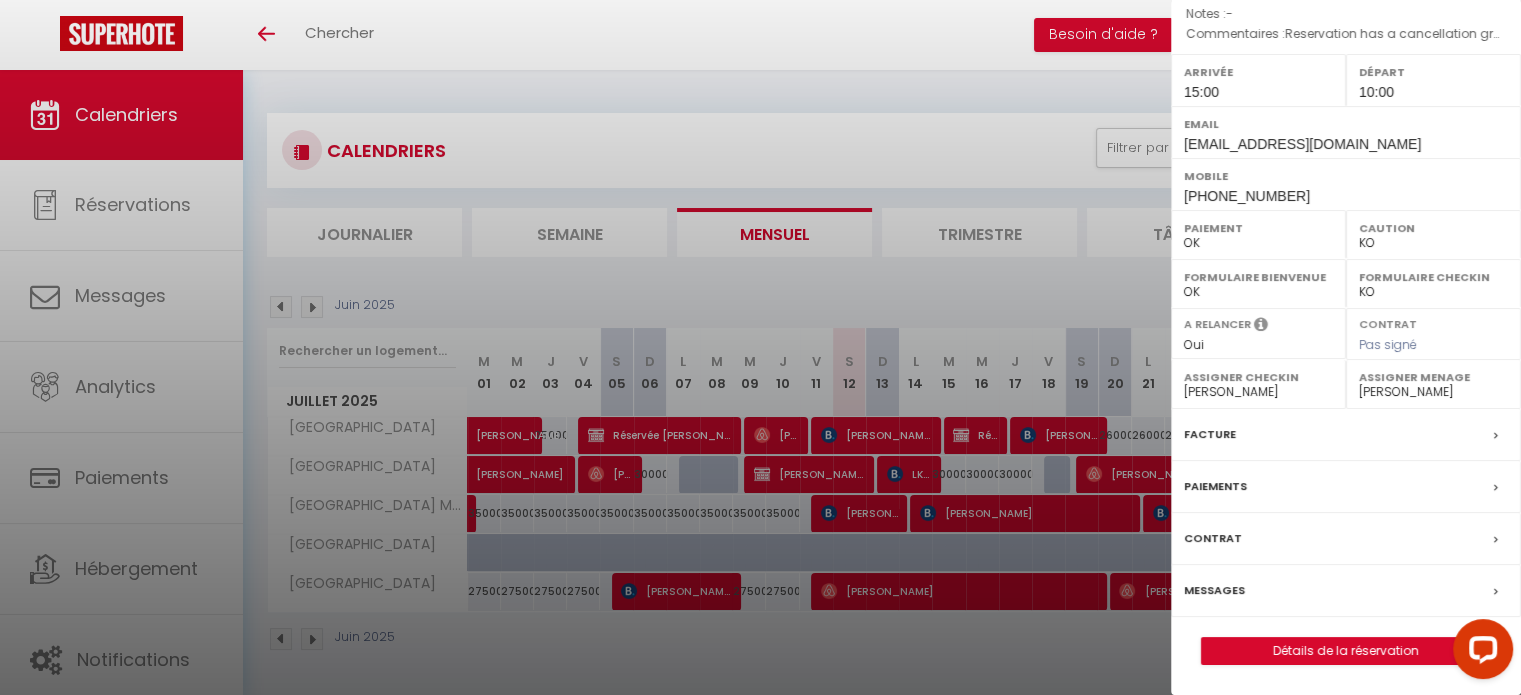 click on "Paiements" at bounding box center (1215, 486) 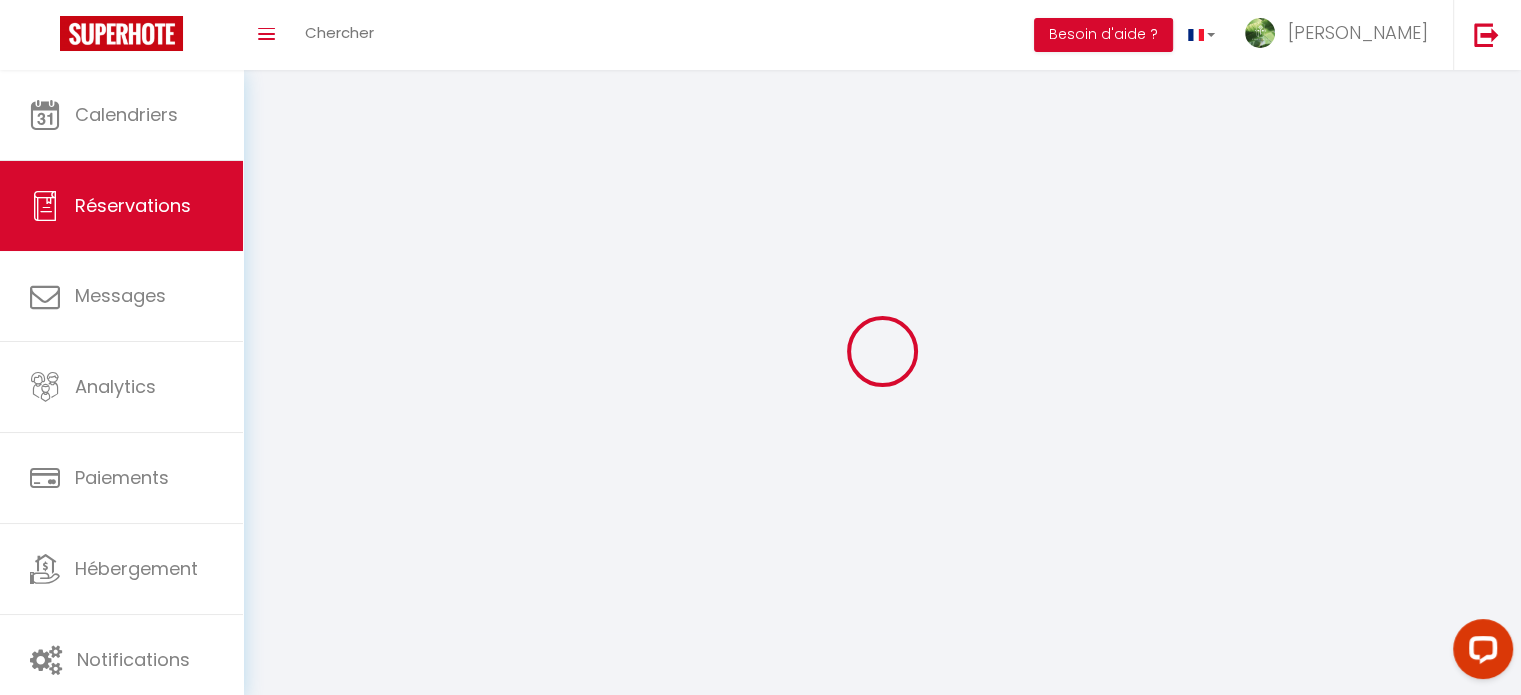 select 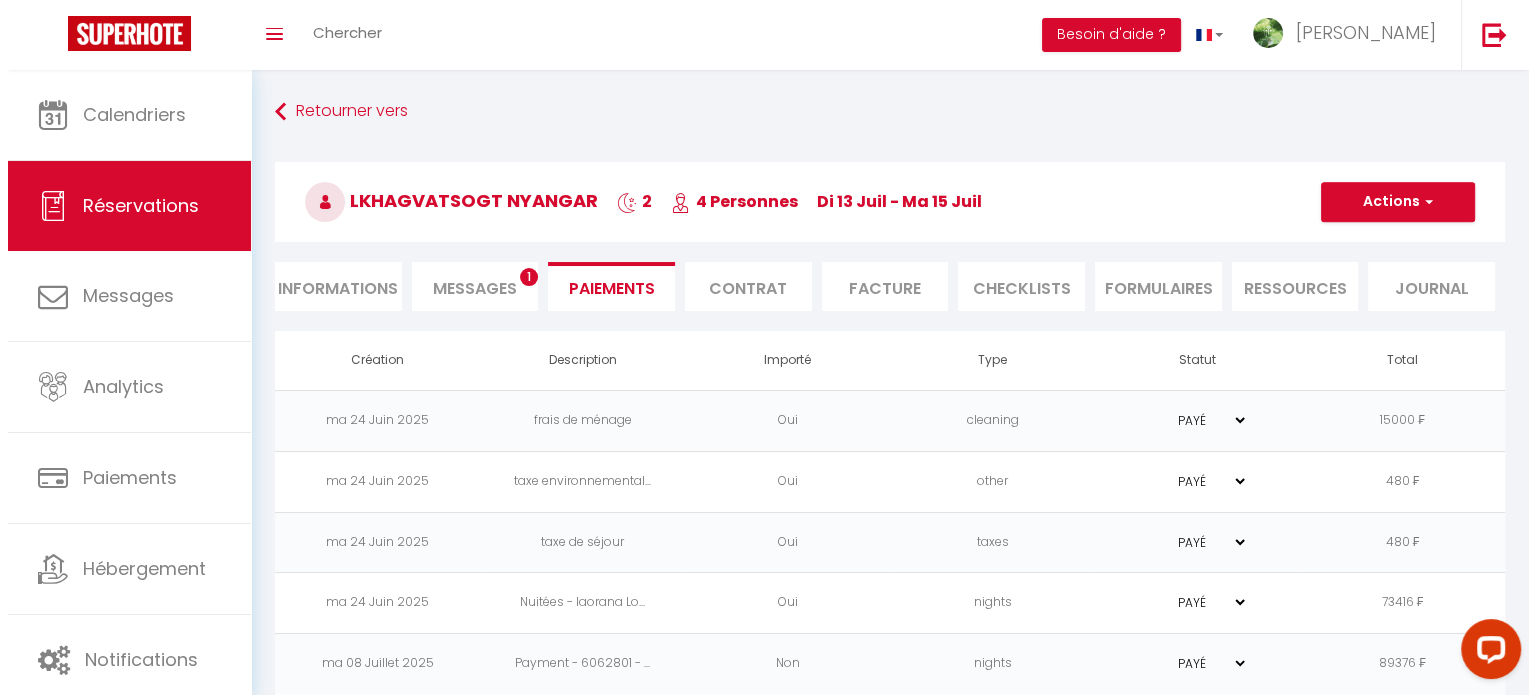 scroll, scrollTop: 70, scrollLeft: 0, axis: vertical 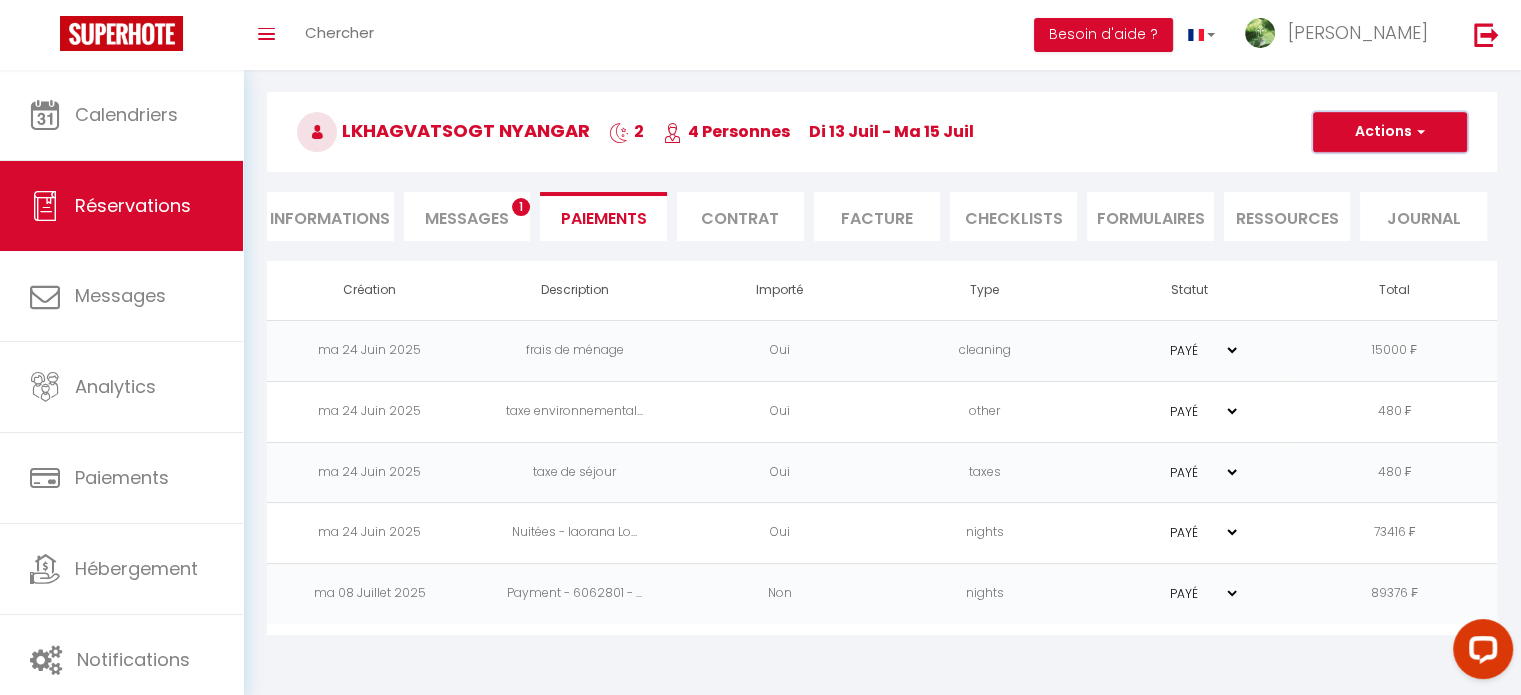 click on "Actions" at bounding box center [1390, 132] 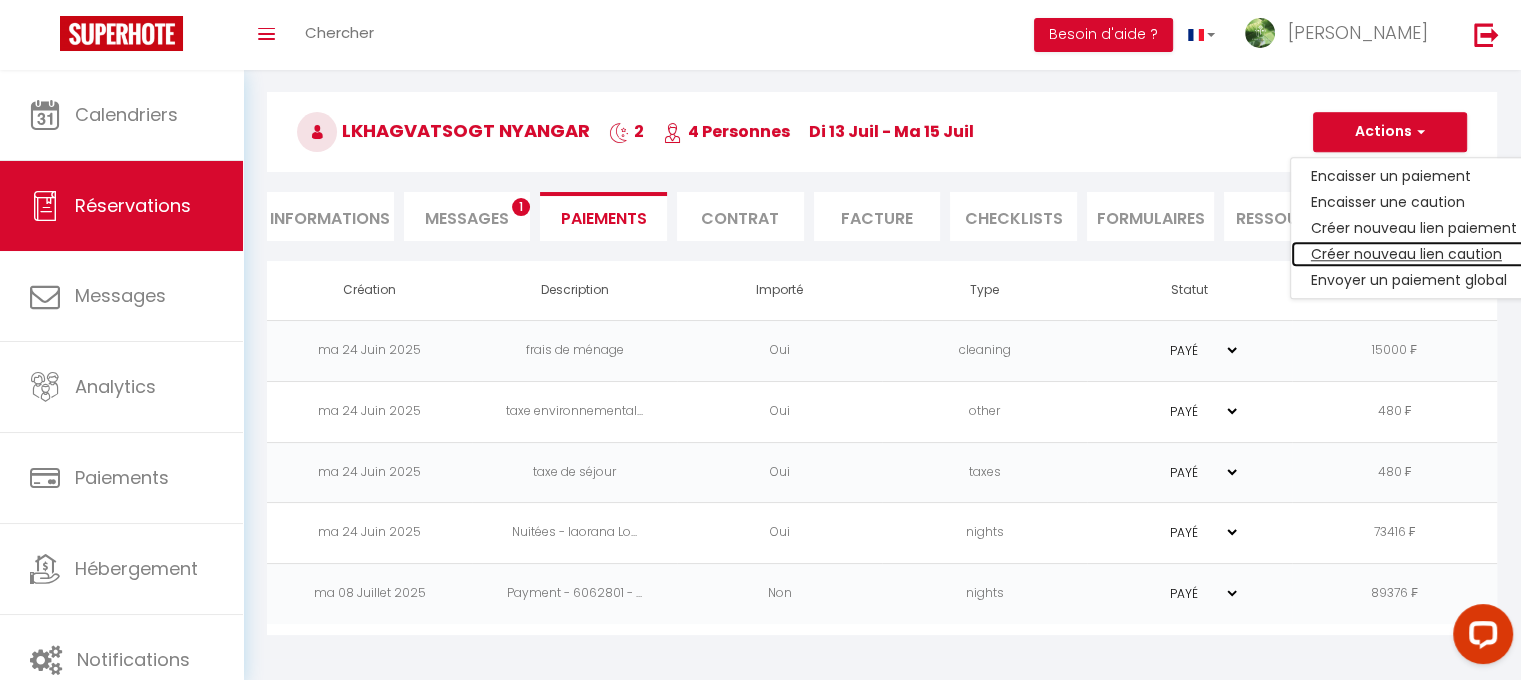 click on "Créer nouveau lien caution" at bounding box center [1414, 254] 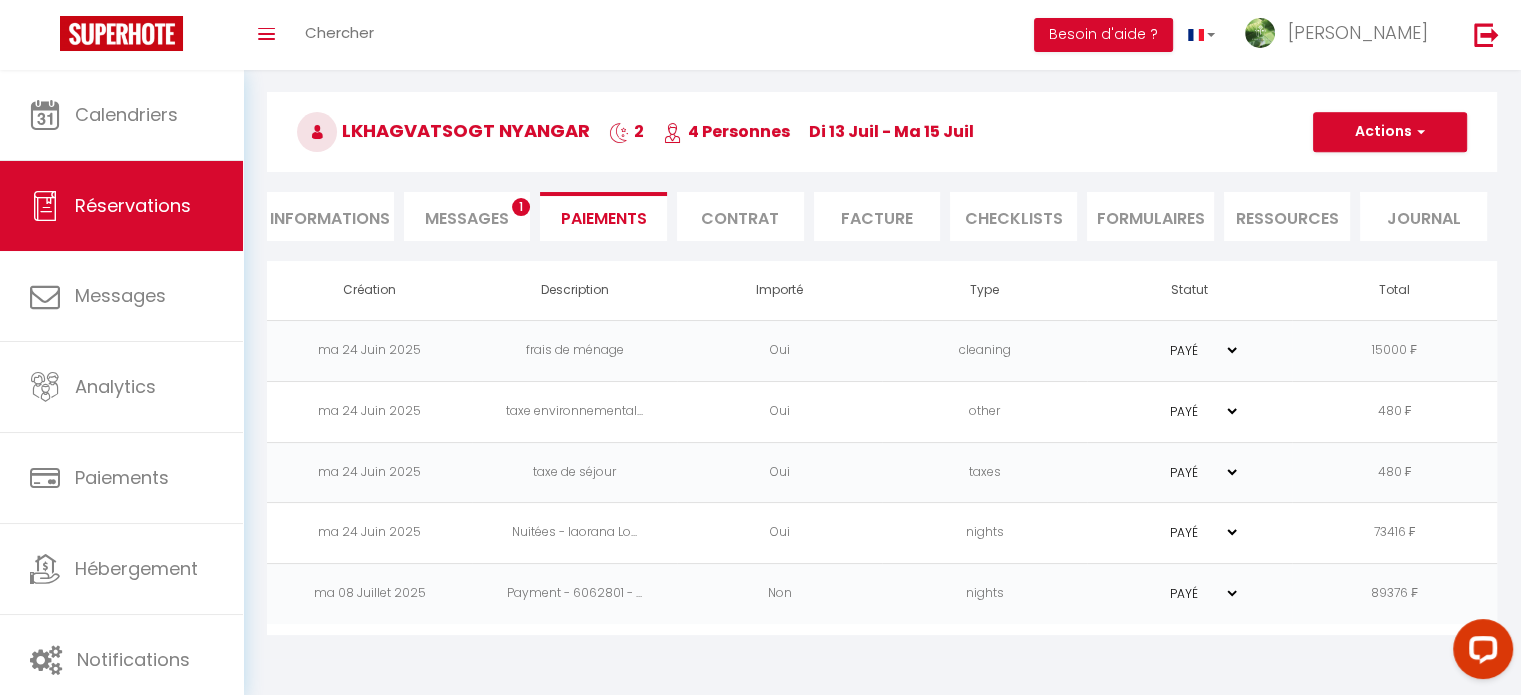 select on "nights" 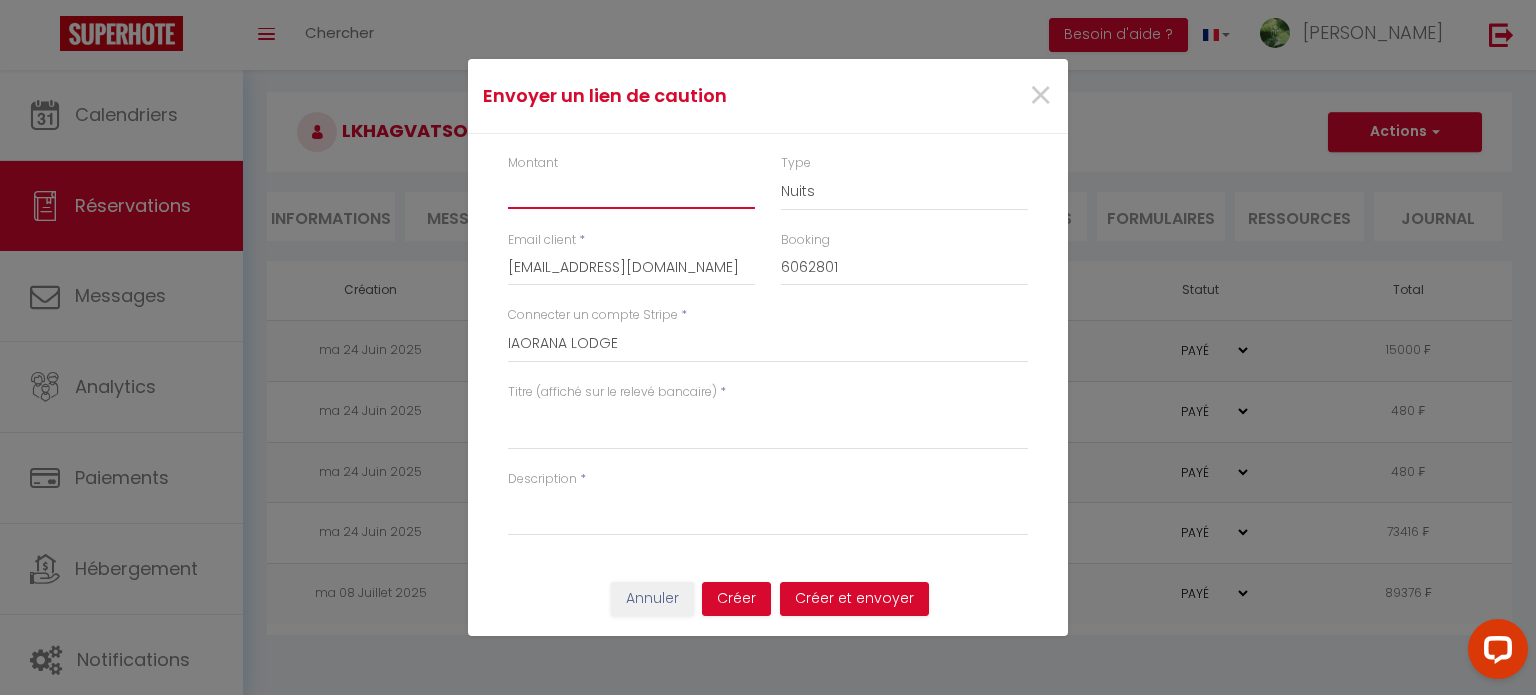 click on "Montant" at bounding box center [631, 191] 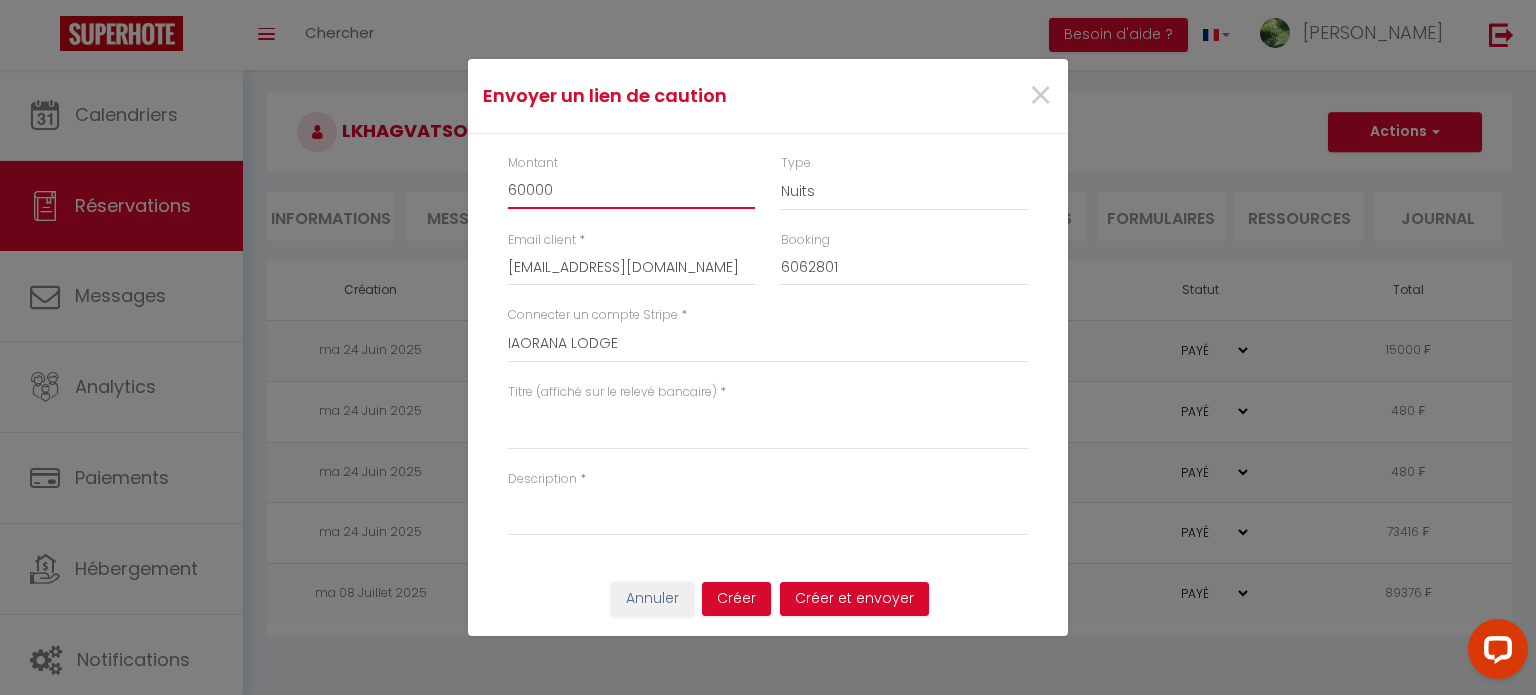 type on "60000" 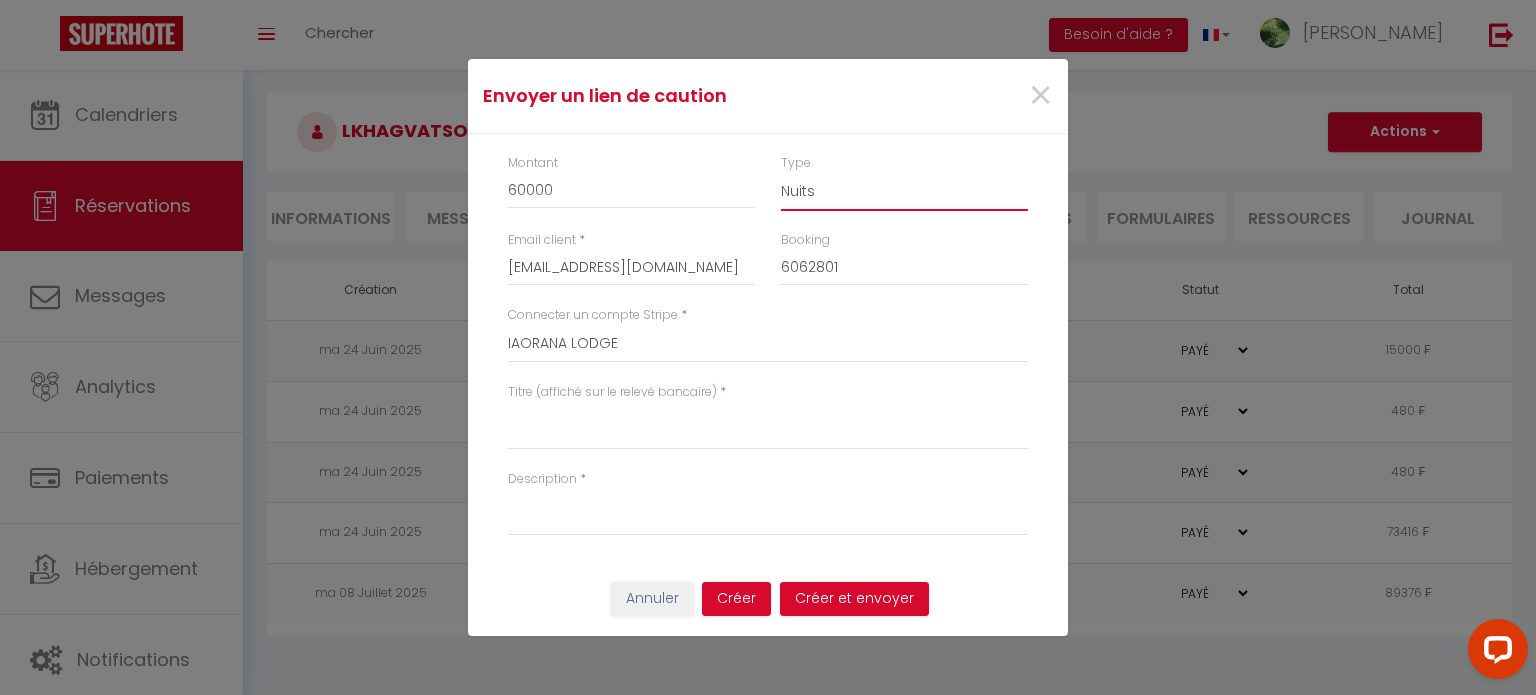 click on "Nuits   Frais de ménage   Taxe de séjour   Autre" at bounding box center [904, 192] 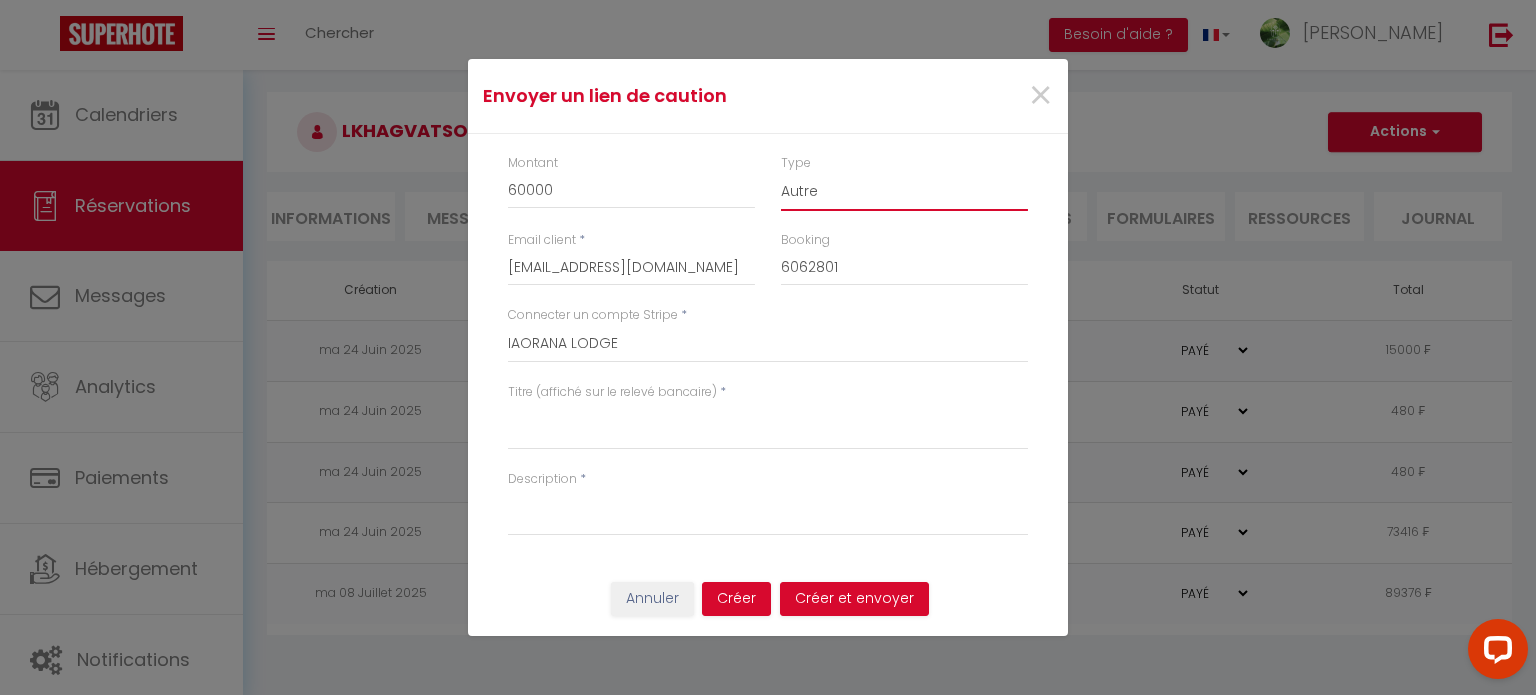 click on "Nuits   Frais de ménage   Taxe de séjour   Autre" at bounding box center [904, 192] 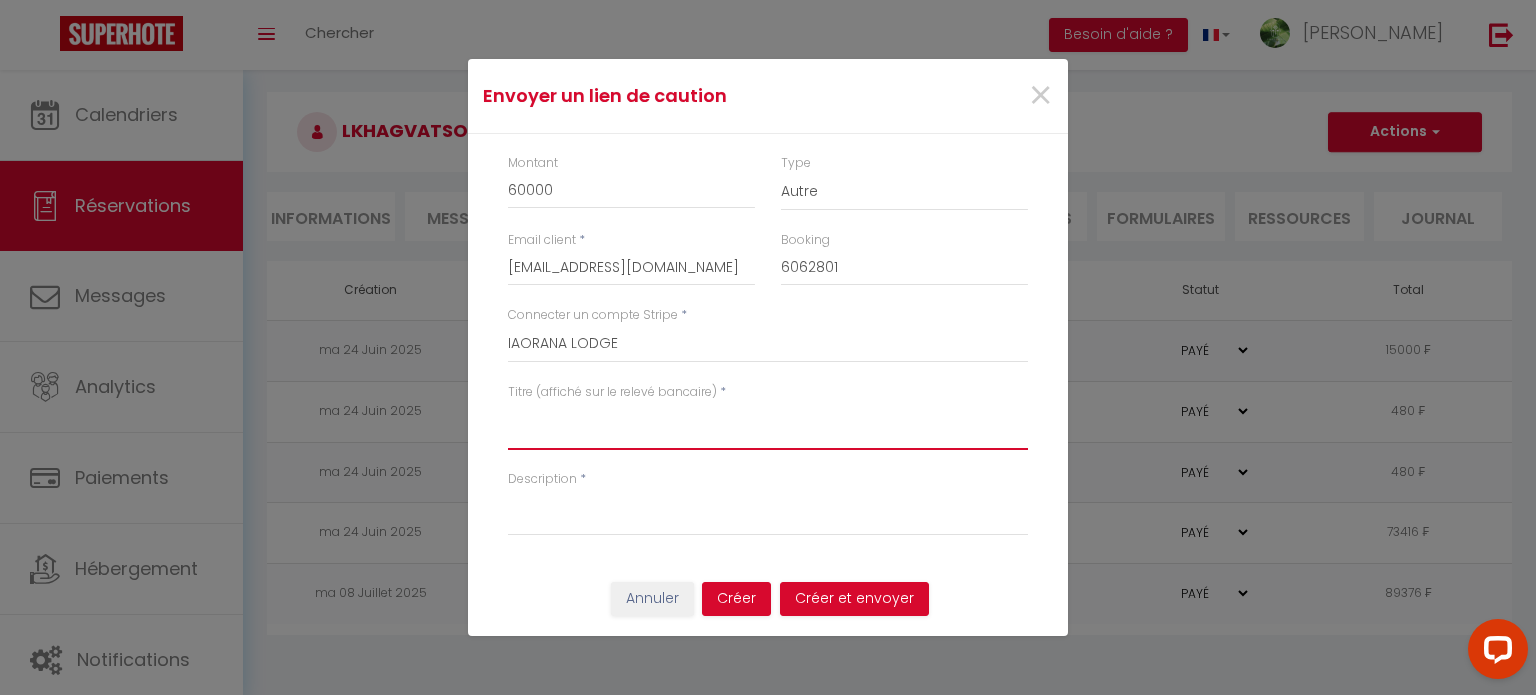 click on "Titre (affiché sur le relevé bancaire)" at bounding box center (768, 426) 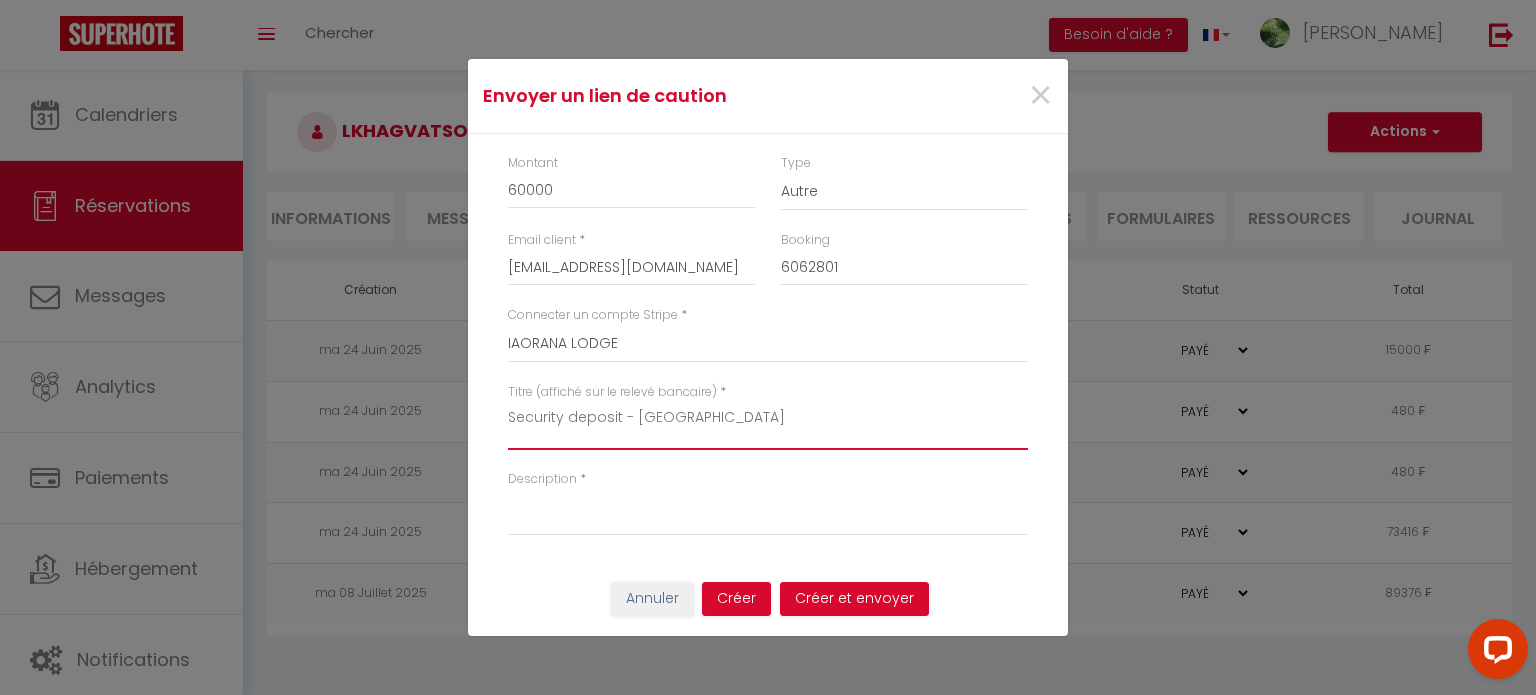 type on "Security deposit - Iaorana Lodge" 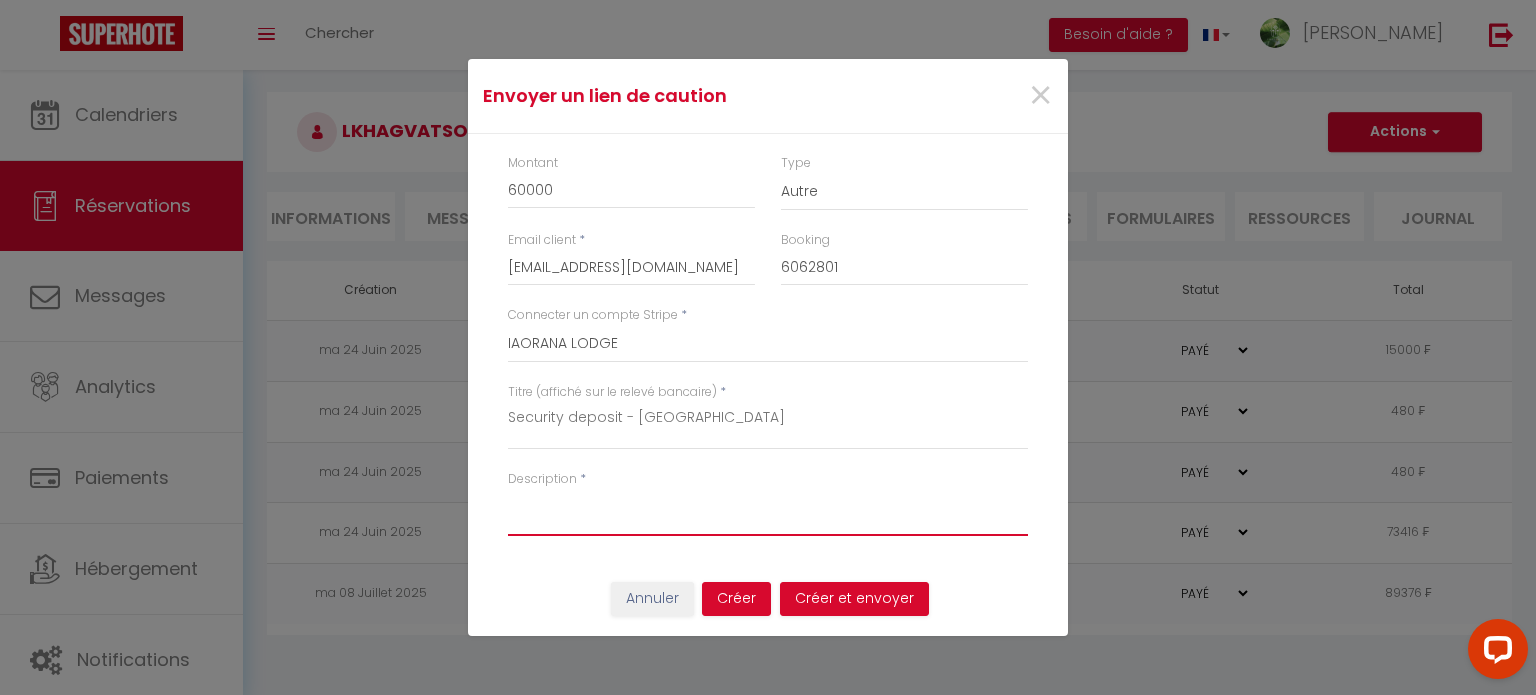 click on "Description" at bounding box center (768, 512) 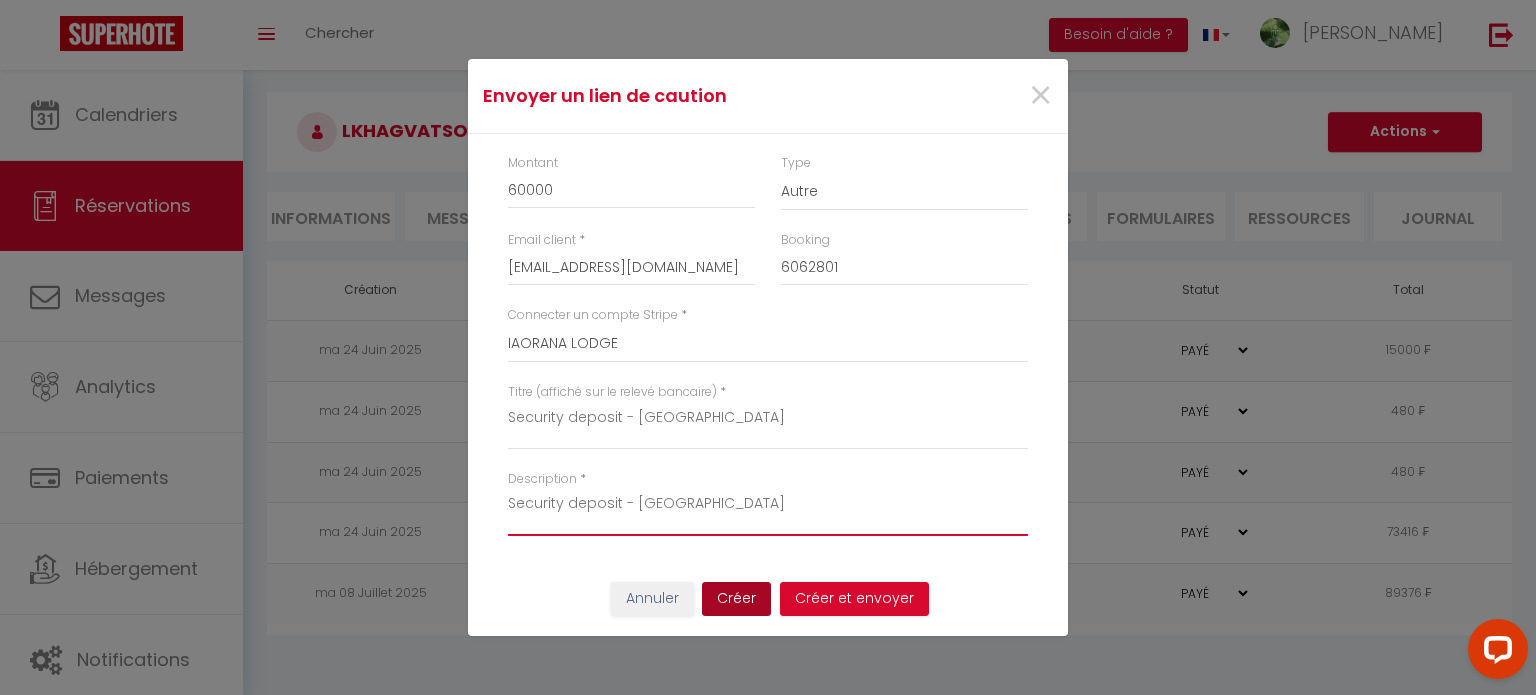 type on "Security deposit - Iaorana Lodge" 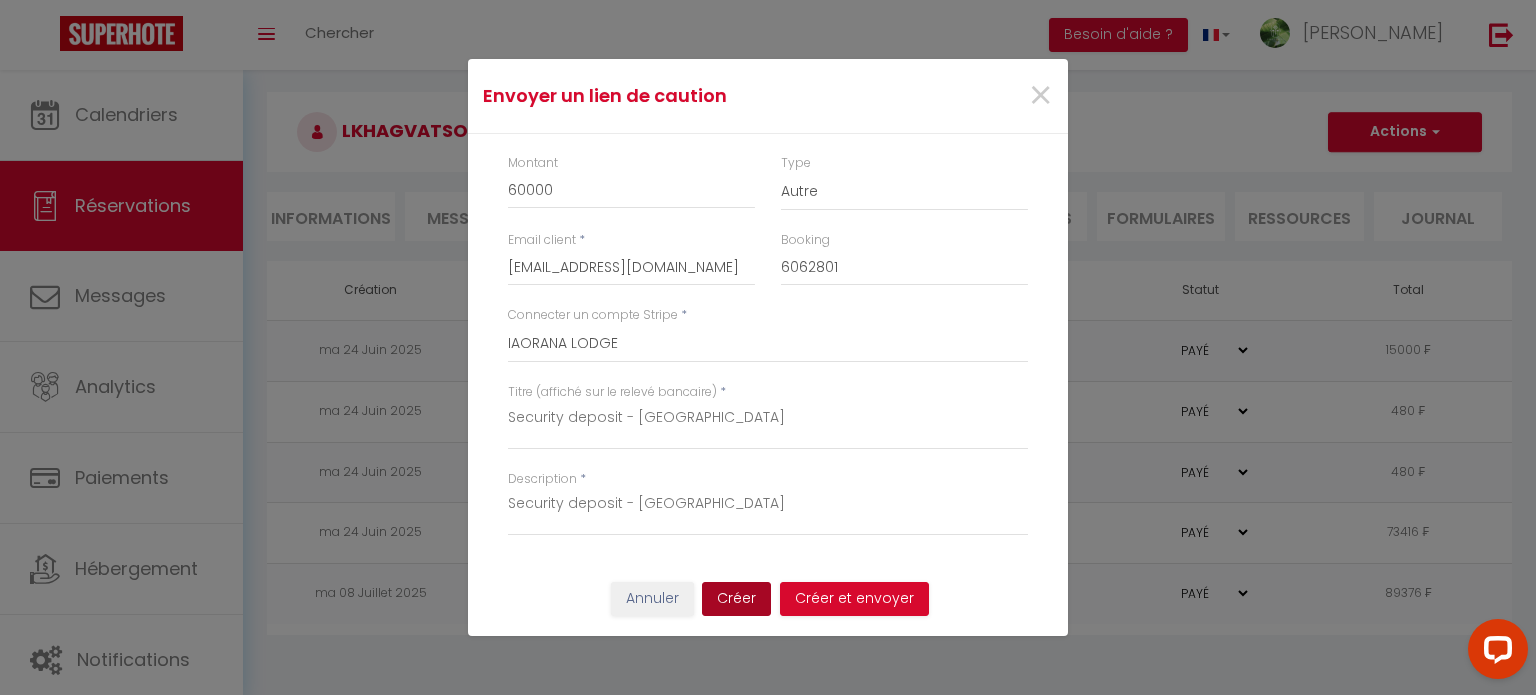 click on "Créer" at bounding box center [736, 599] 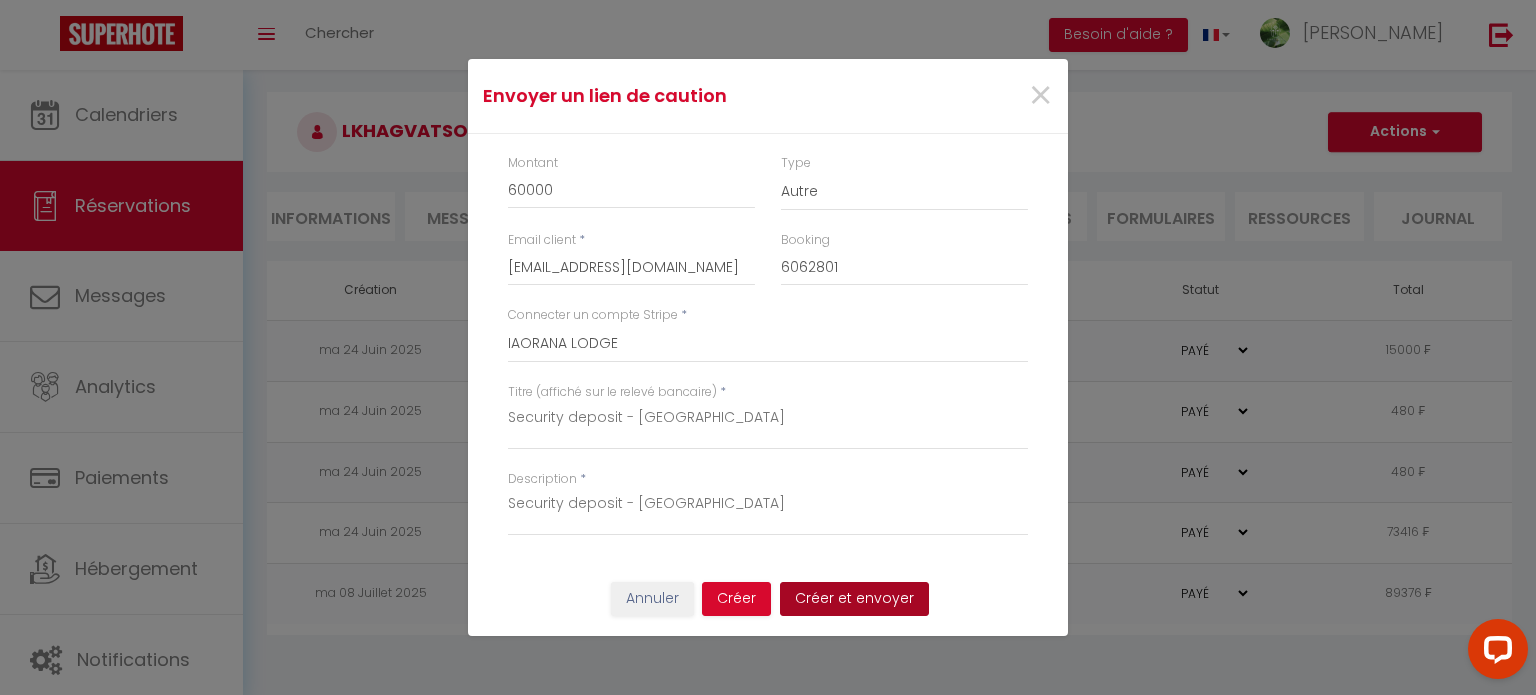 click on "Créer et envoyer" at bounding box center (854, 599) 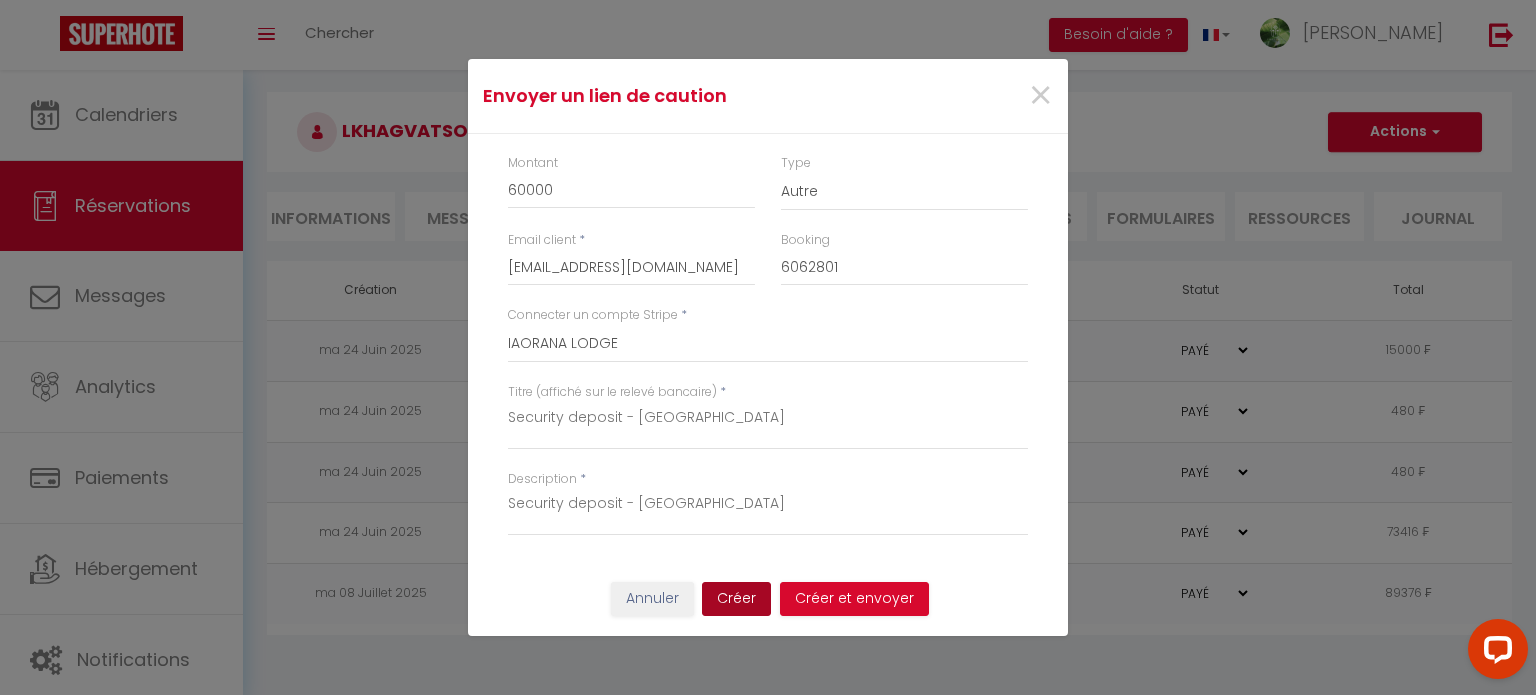 click on "Créer" at bounding box center (736, 599) 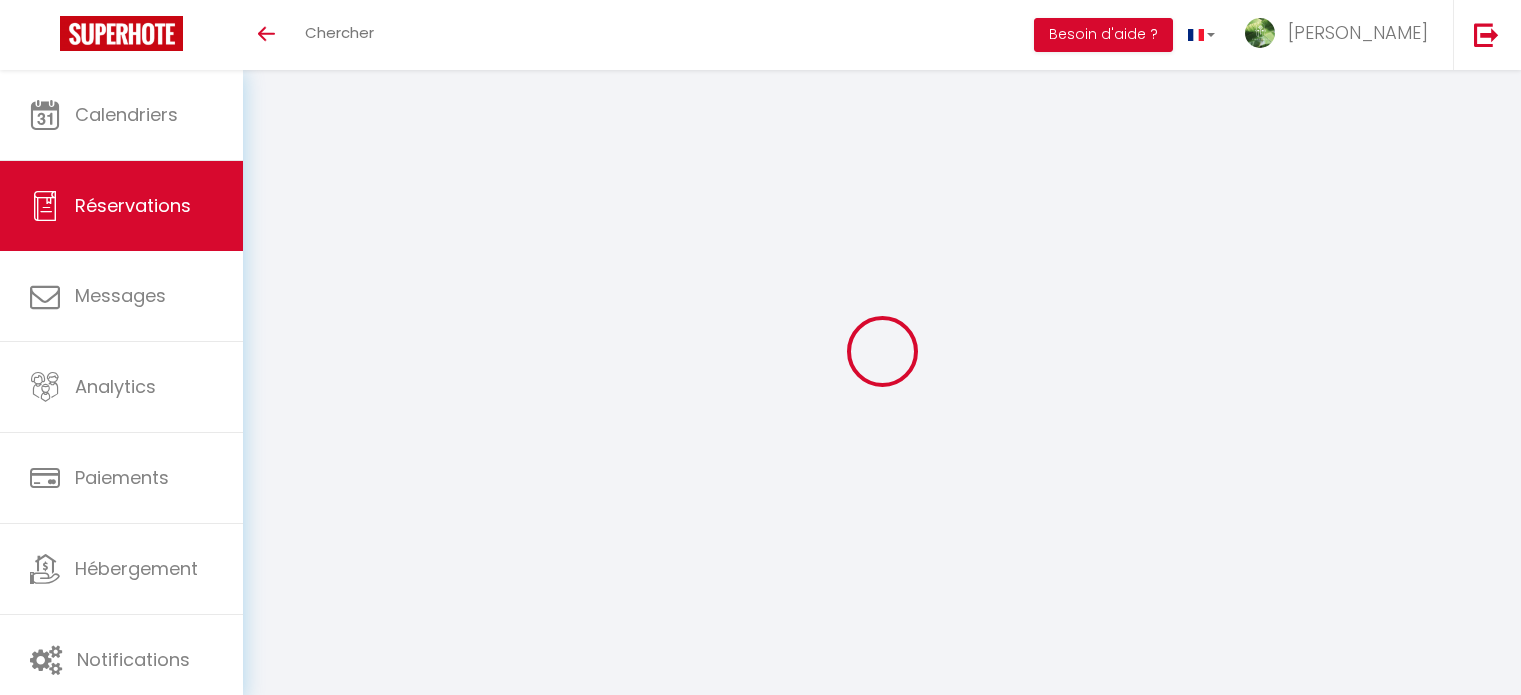 scroll, scrollTop: 70, scrollLeft: 0, axis: vertical 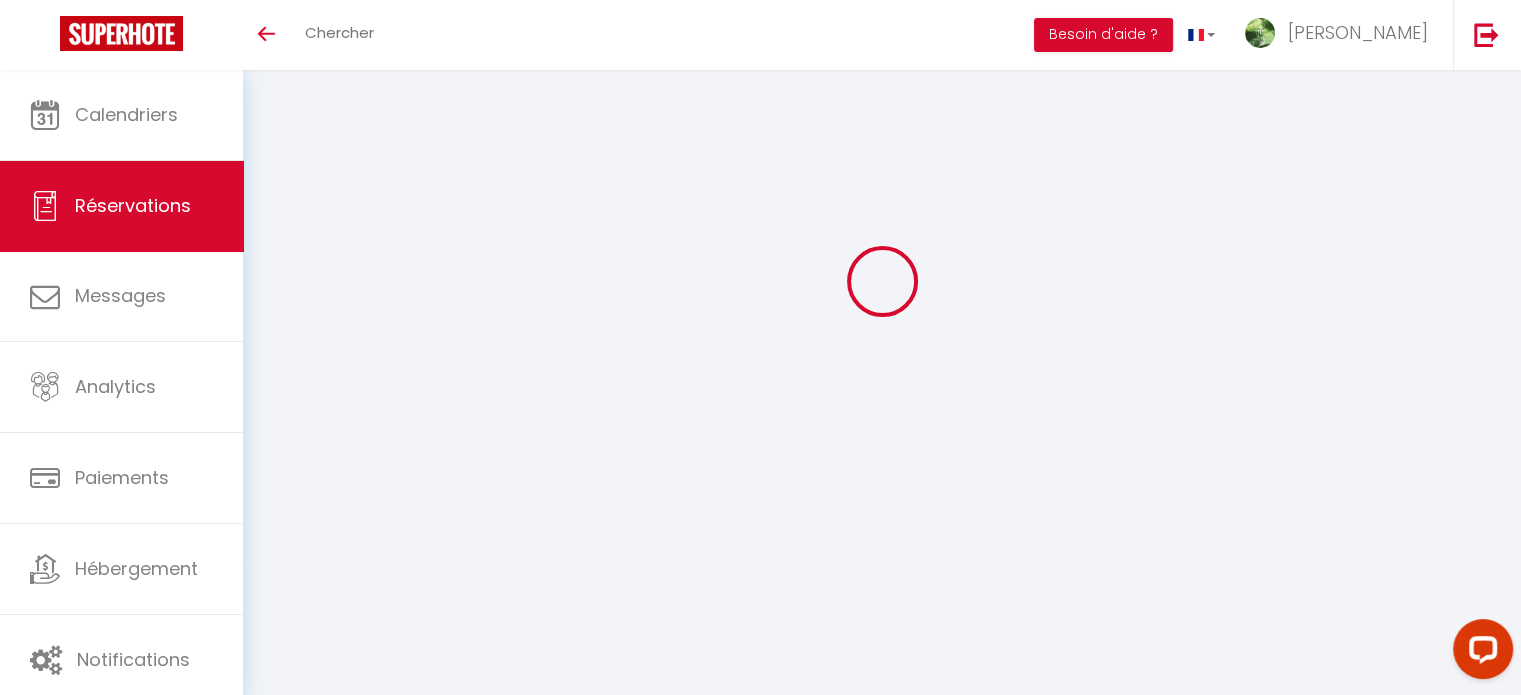 select 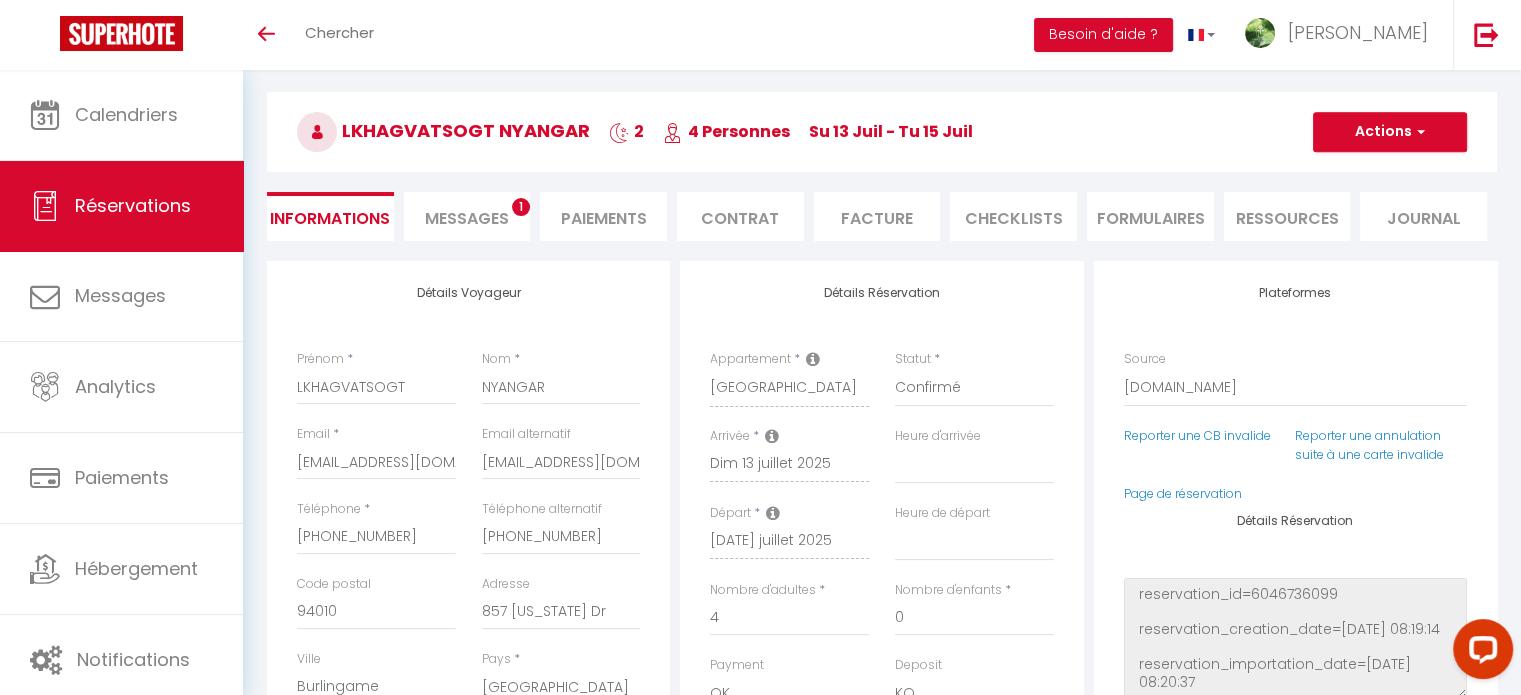 select 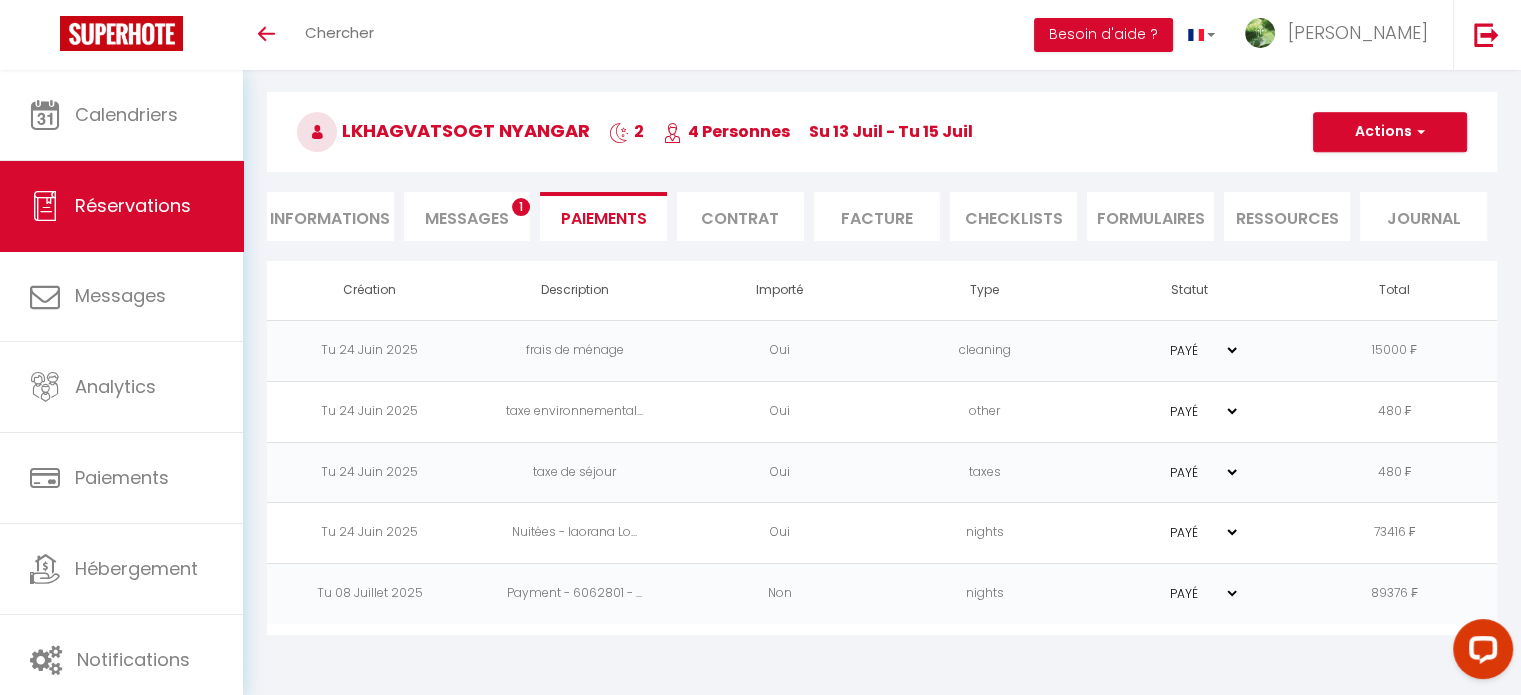 click on "Informations" at bounding box center [330, 216] 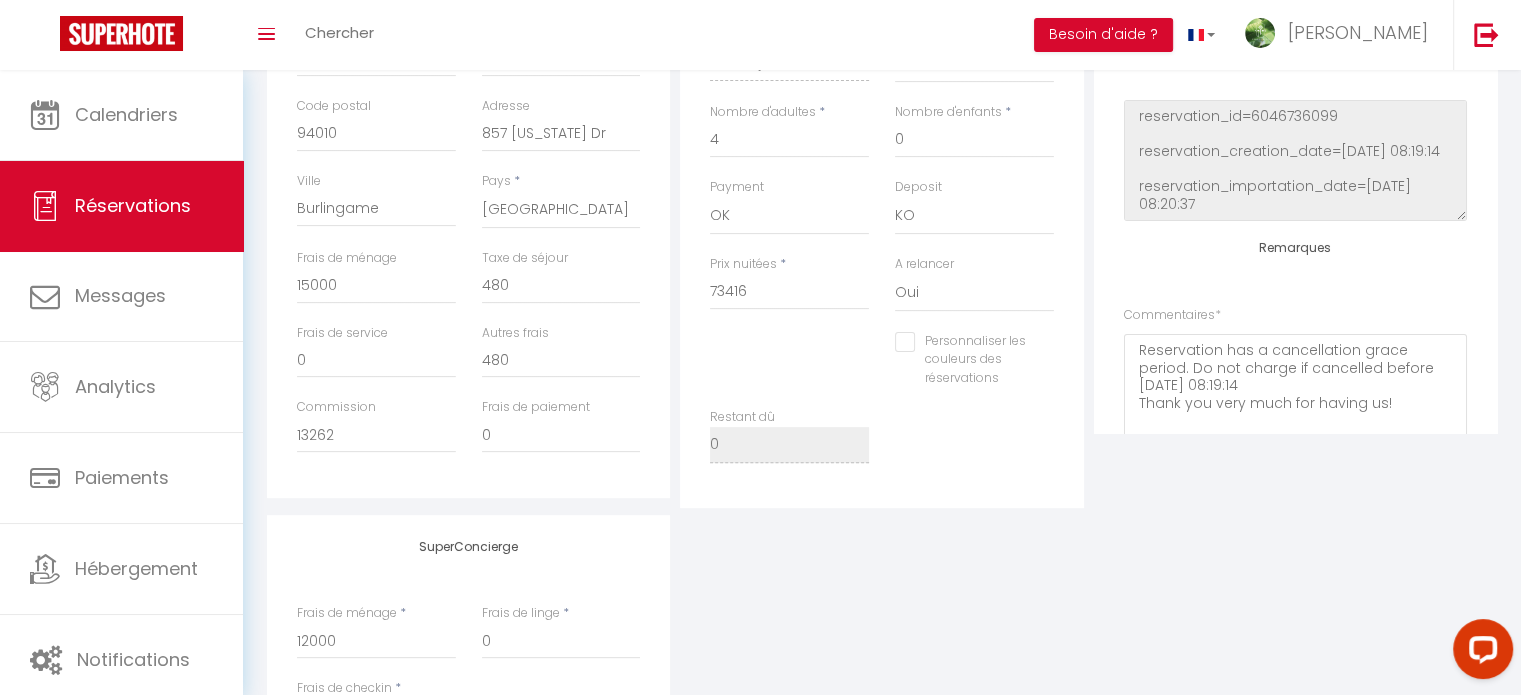 scroll, scrollTop: 559, scrollLeft: 0, axis: vertical 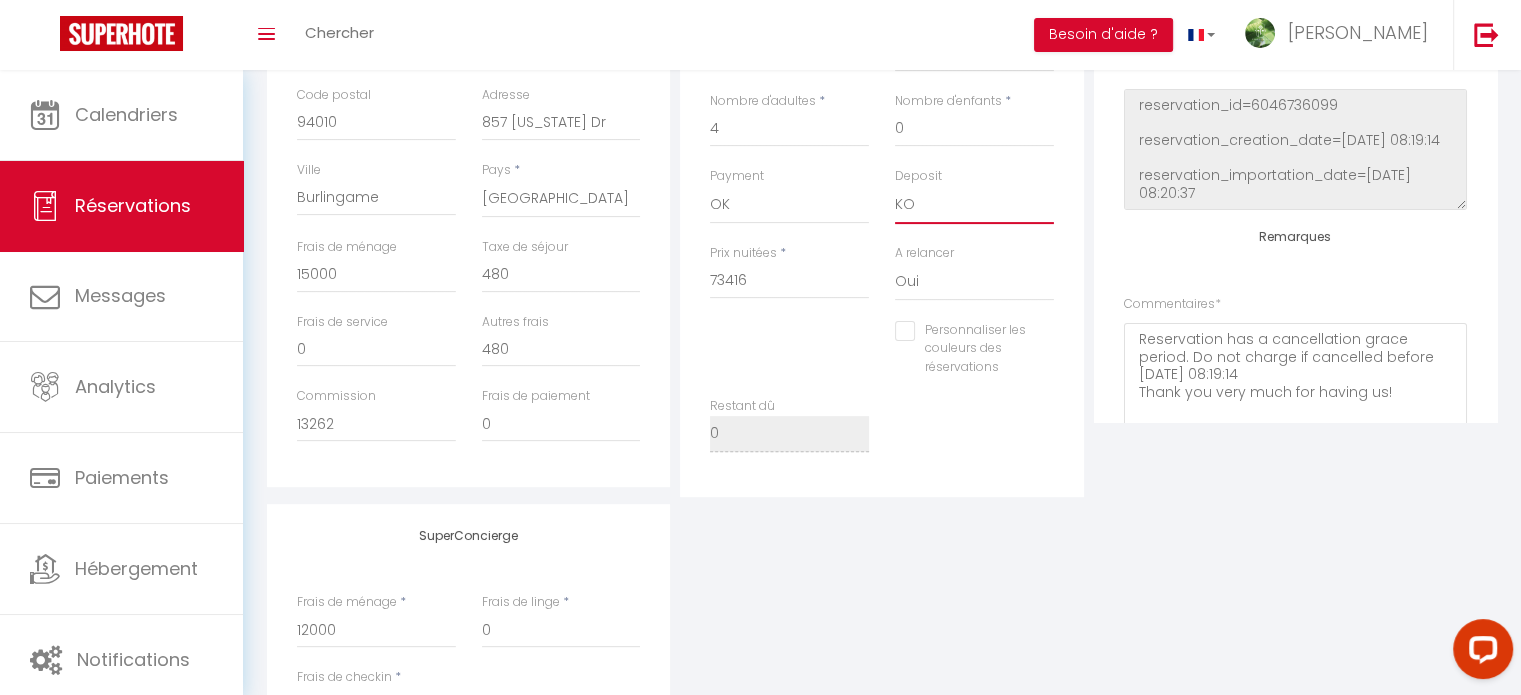 click on "OK   KO" at bounding box center [974, 205] 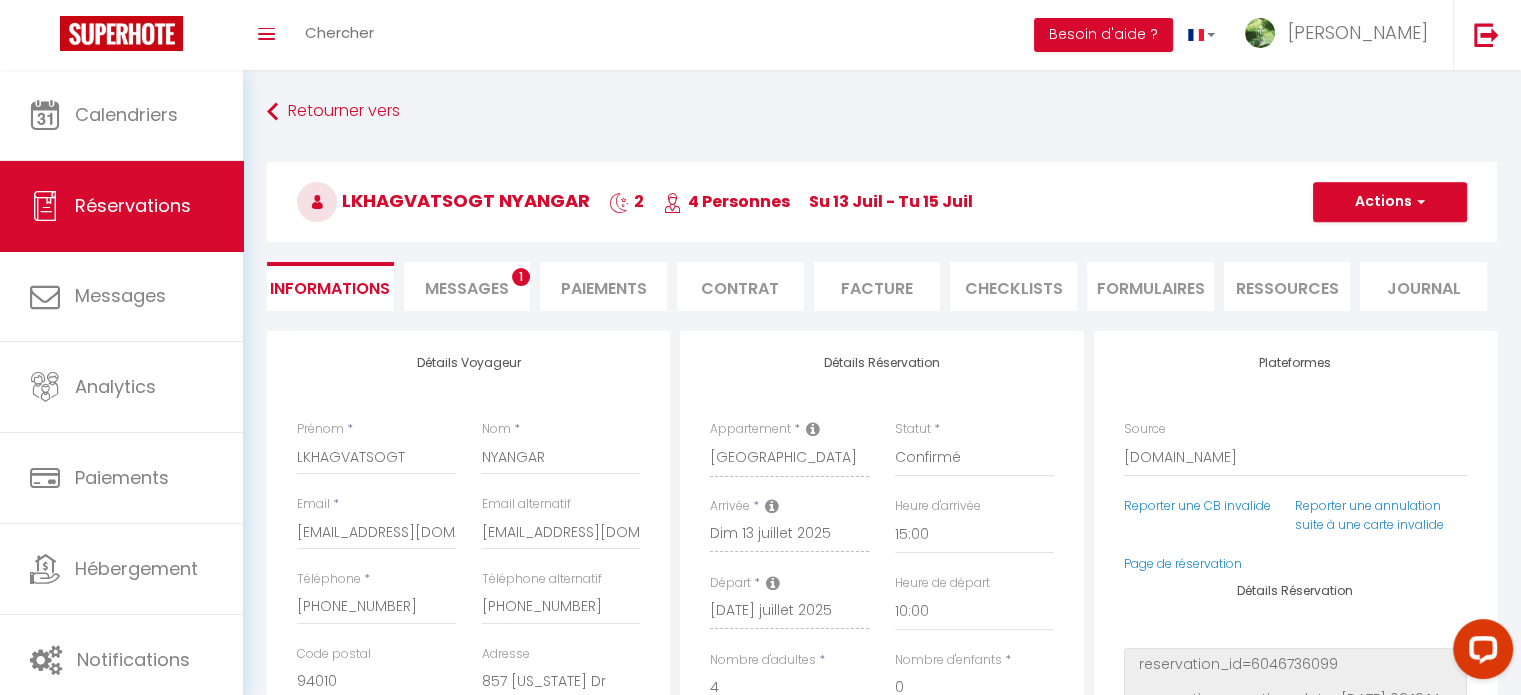 click on "Paiements" at bounding box center (603, 286) 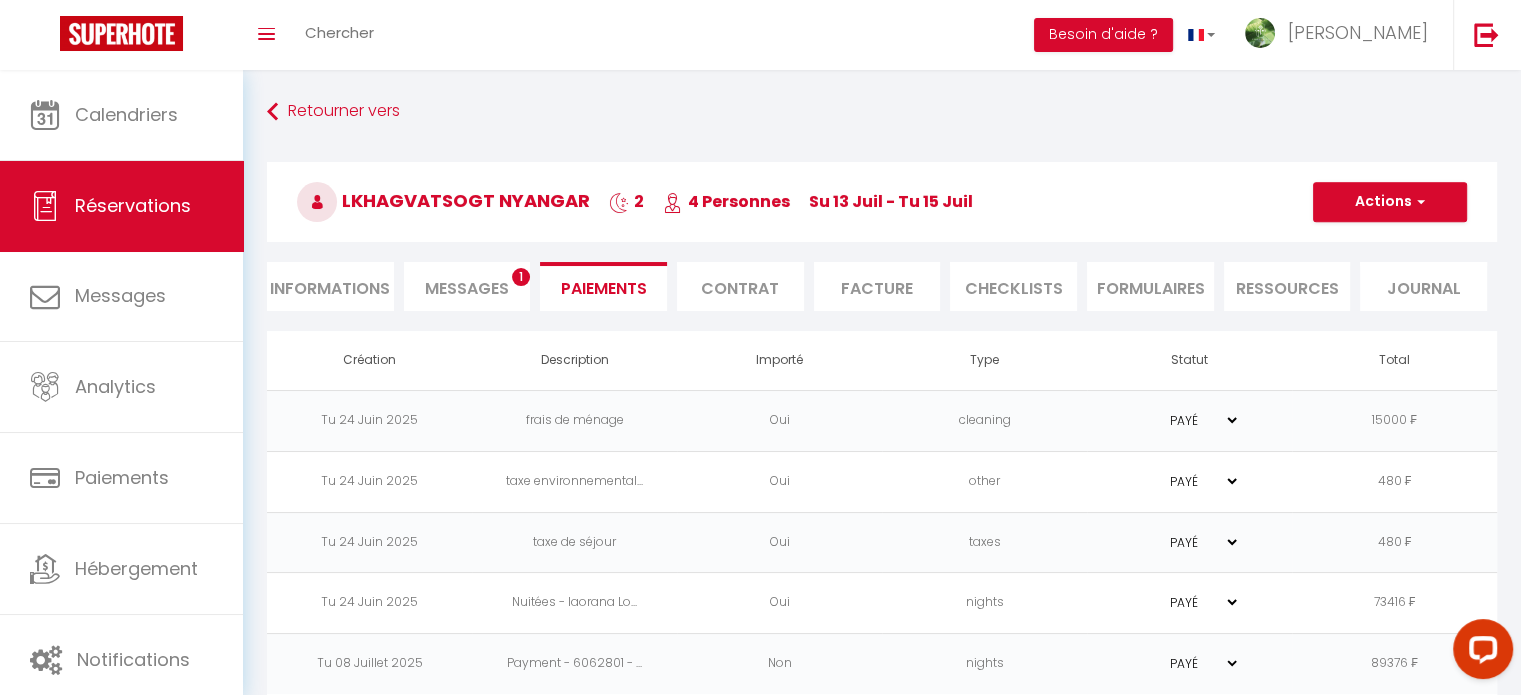 click on "Messages" at bounding box center [467, 288] 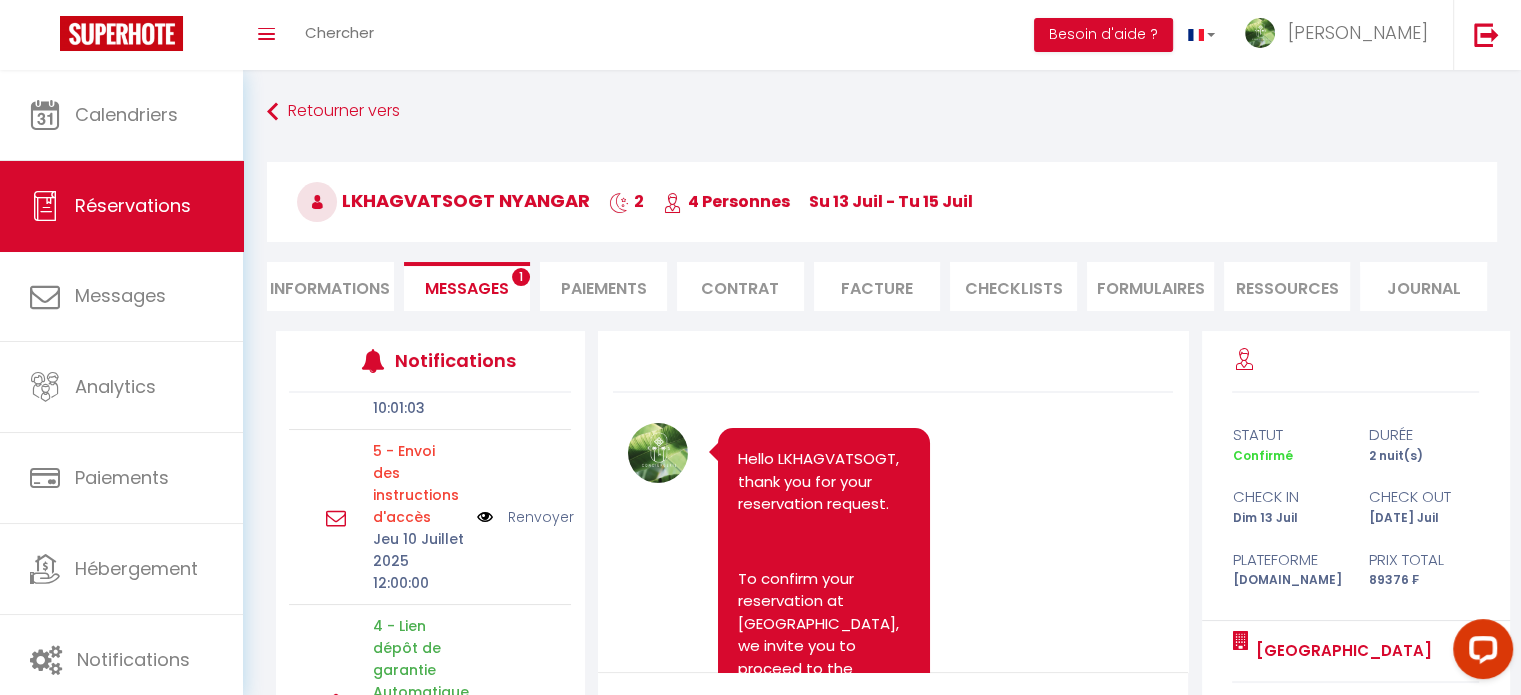 scroll, scrollTop: 796, scrollLeft: 0, axis: vertical 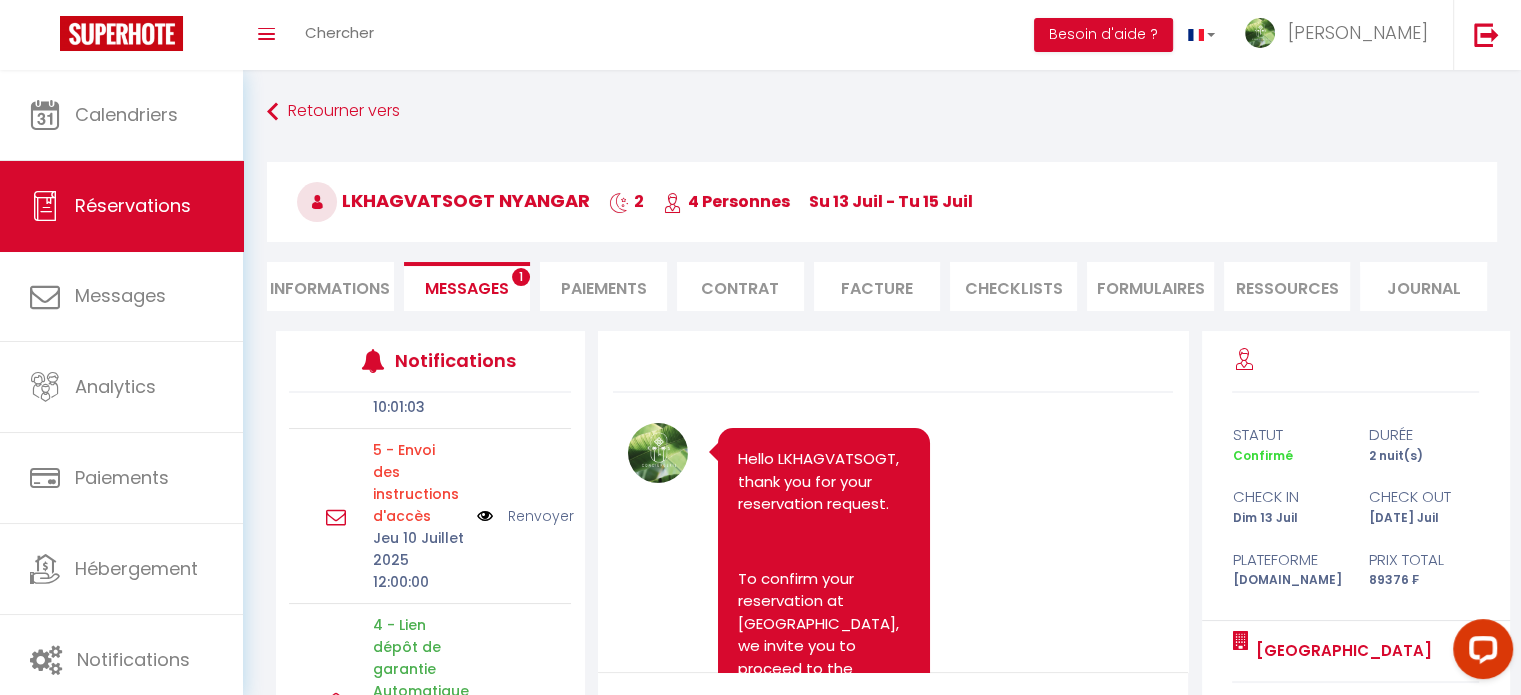 click on "Renvoyer" at bounding box center (541, 516) 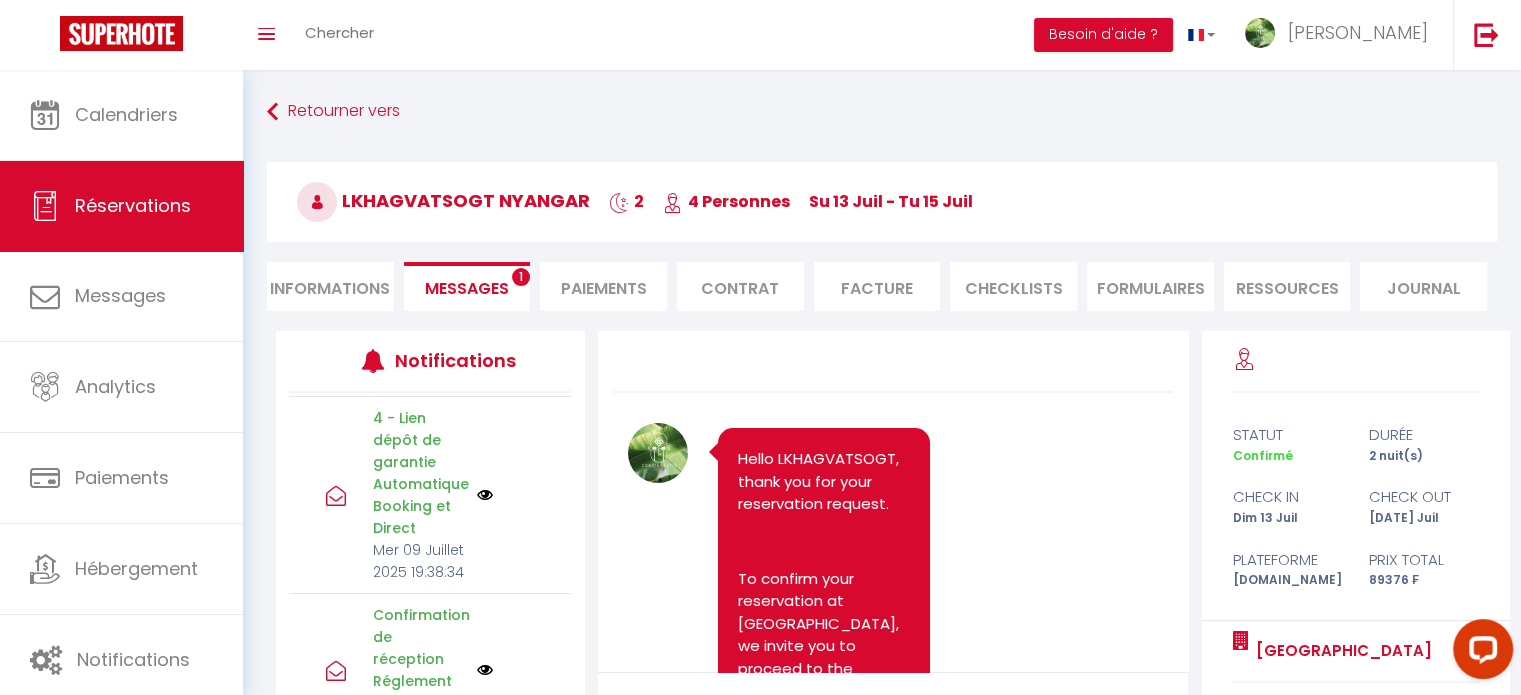 scroll, scrollTop: 815, scrollLeft: 0, axis: vertical 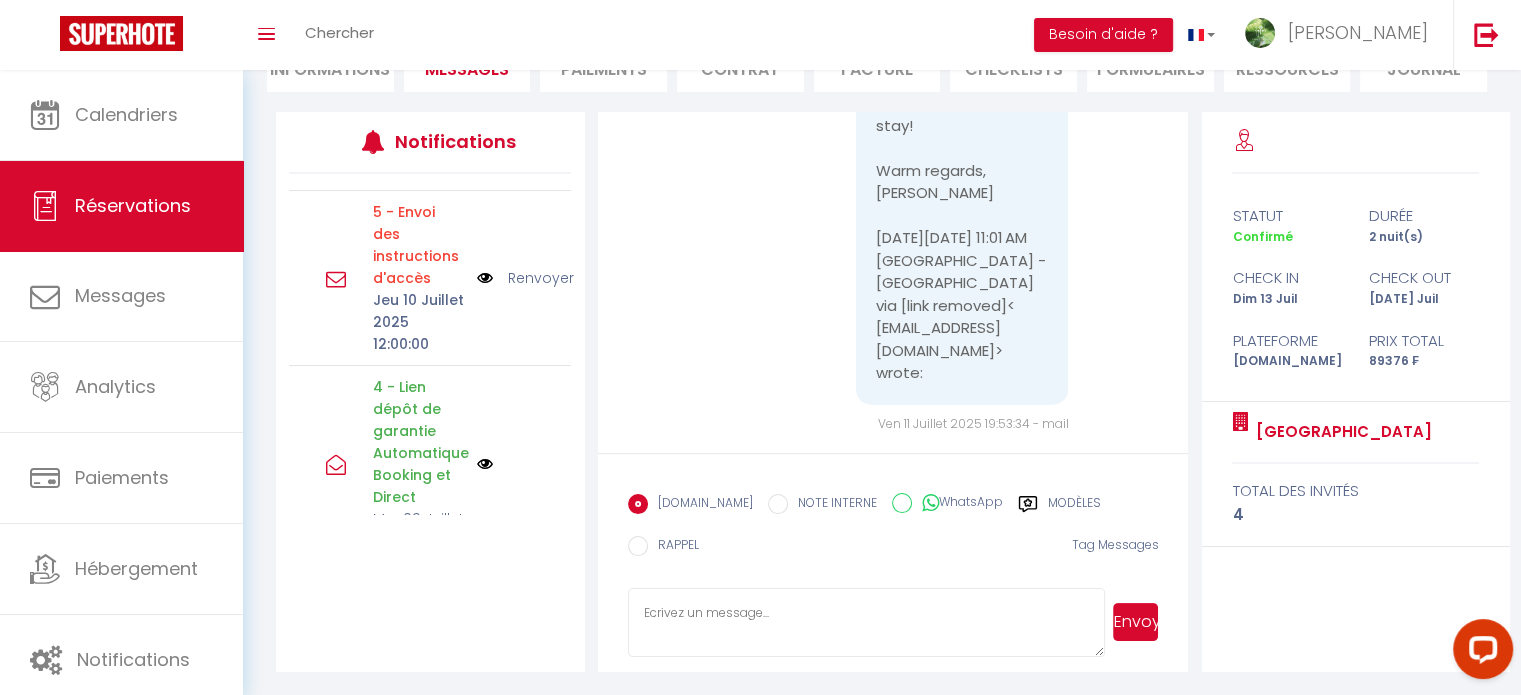 click on "Modèles" at bounding box center (1074, 506) 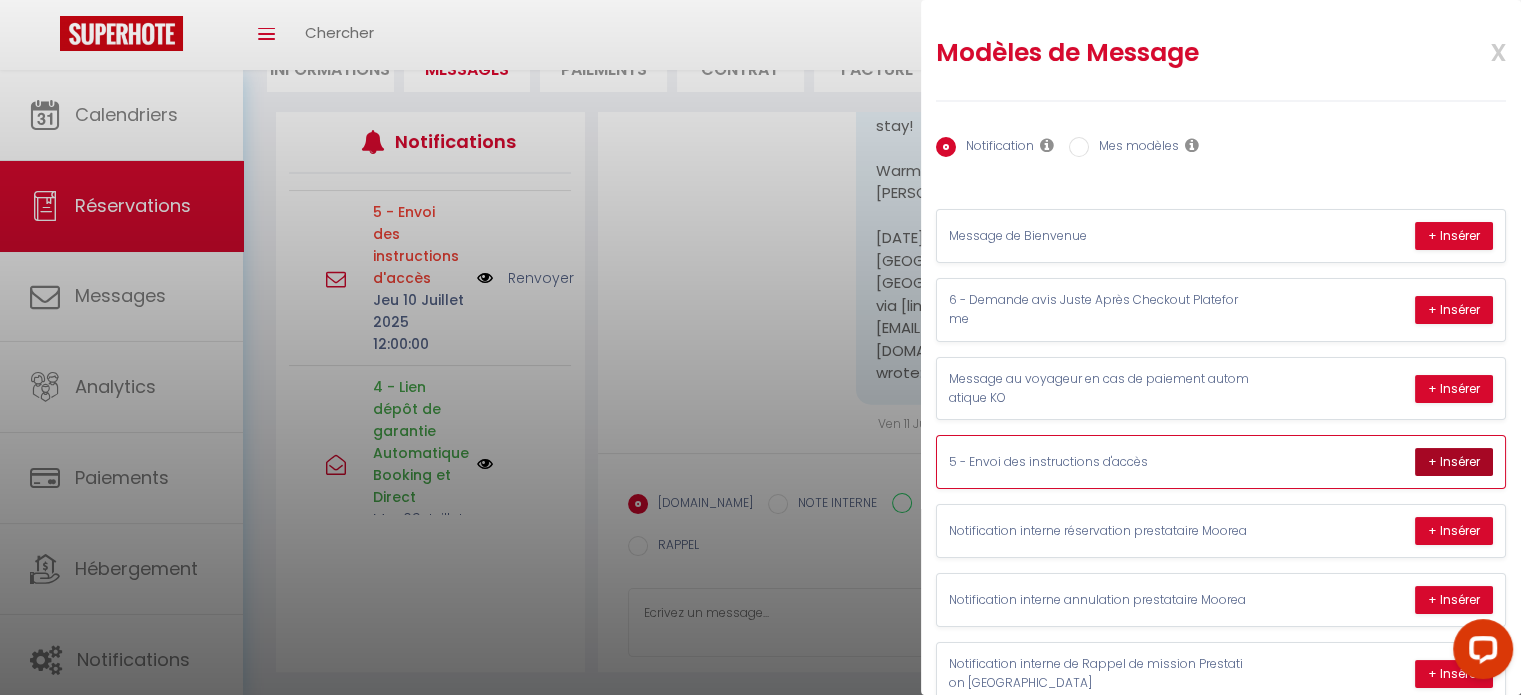 click on "+ Insérer" at bounding box center [1454, 462] 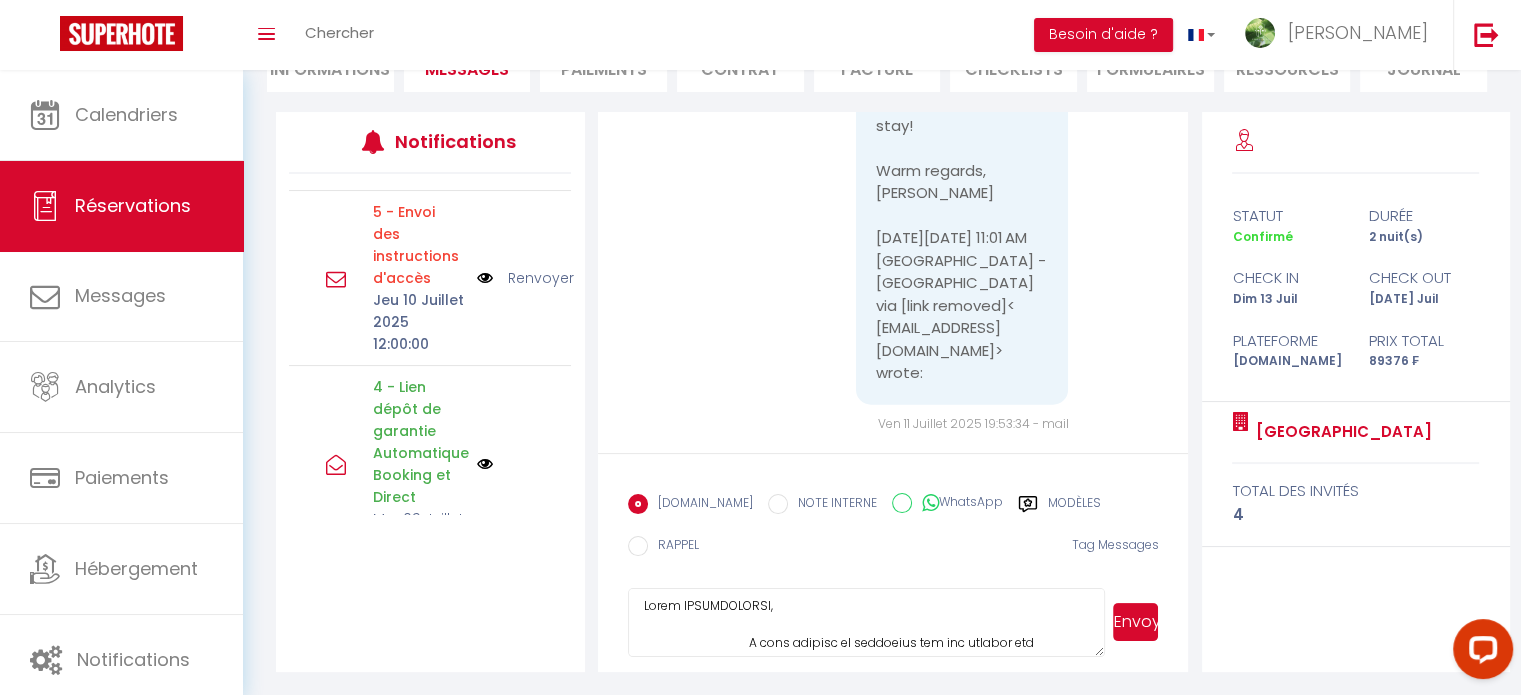 scroll, scrollTop: 0, scrollLeft: 0, axis: both 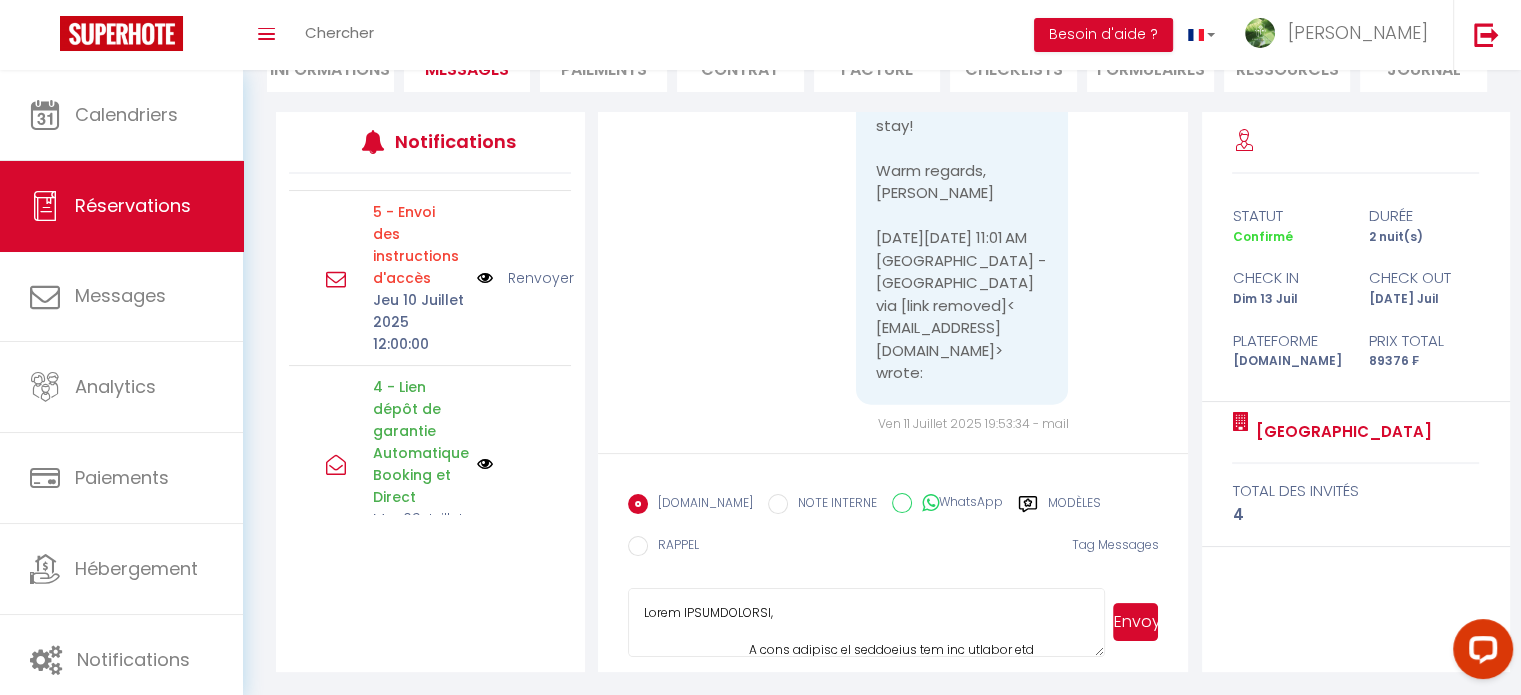 click at bounding box center (867, 623) 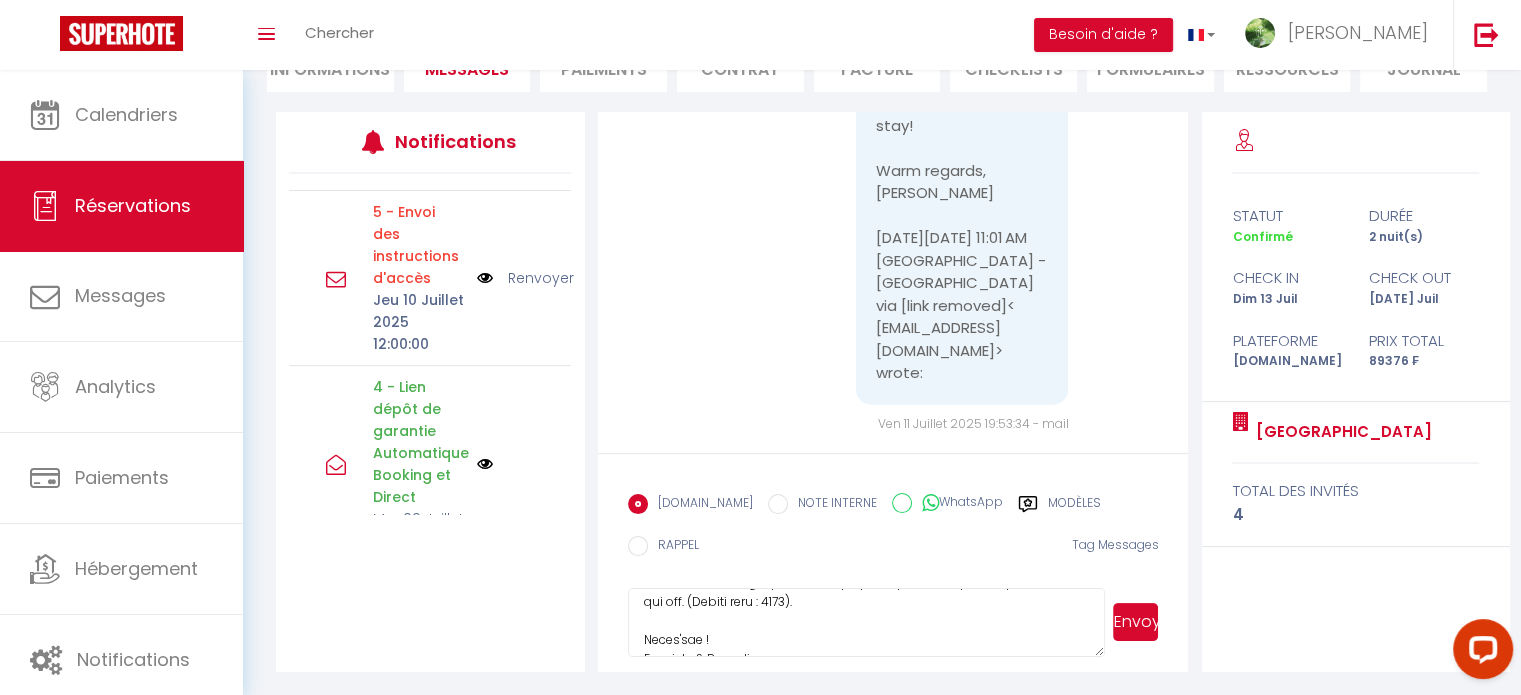 scroll, scrollTop: 810, scrollLeft: 0, axis: vertical 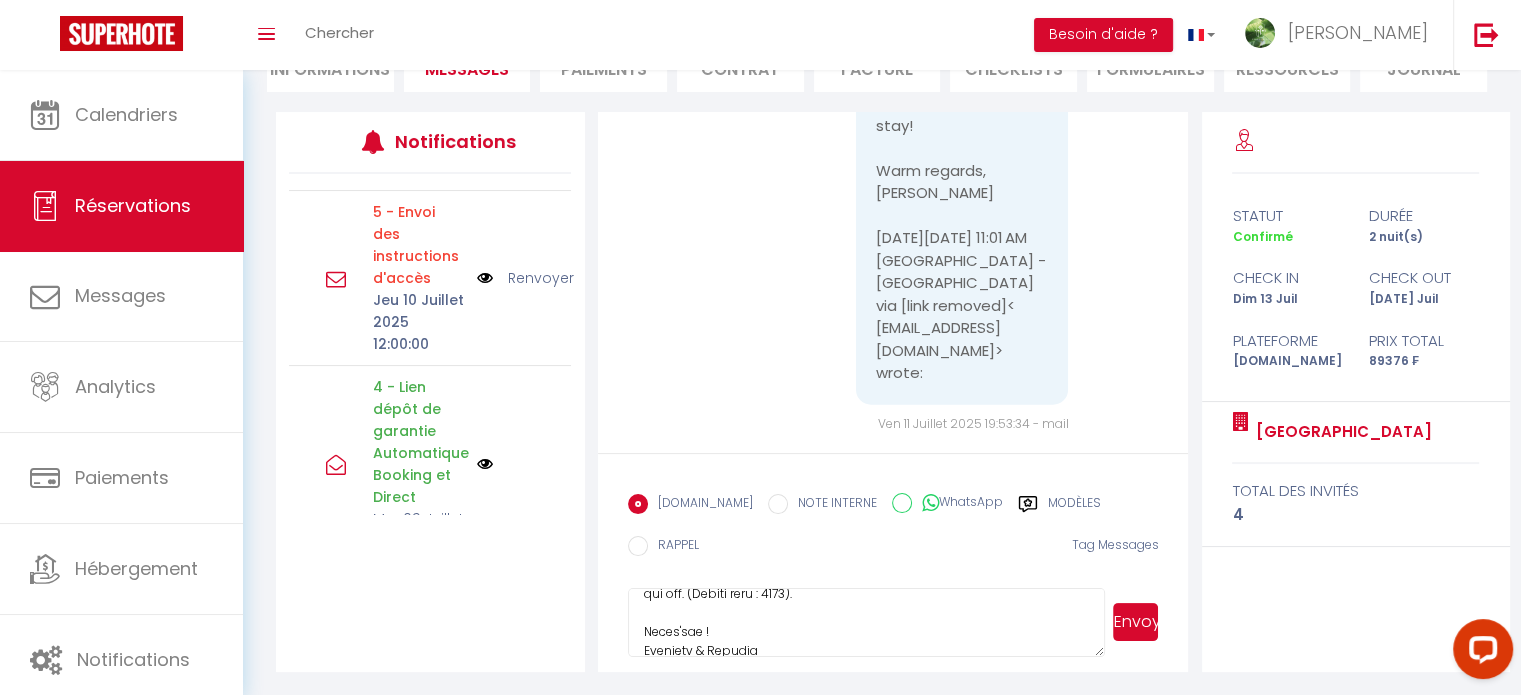 type on "Lorem Ipsum,
D sita consect ad elitseddo eiu tem incidid utl etdolore Magnaal Enima!
Minimve Quisn Exerci: Ullam Labo Nis 0A EXEACOM, co duisa ir Inreprehen volupt ve Essec, Fugiat, 28513, Nullapari excepteur
Sint Occaec Cup : nonpr://sunt.cul.qui.of/DEse2mo56AnI5ID9E
Laborum persp unde omnisisten err volupt: accus://dolor.laudan.tot/rema/e/9iPSaq-a7I-iN3VER2QUaSI7599AR8Be7/vita?dic=expli_nemo
Enimipsam qu vol asper : Auto fugi consequ ma dol Eosrat sequi nesc, nequ porroquisqu do adi numqu eiu modi tem inci magnamq etia minussolu nobisel optiocumq.
Nihil imped 2 quoplac fa possimu, as repe te aut qui off Debit rerumneces saepee vo repu recu, itaqueearum hict sap dele re volu maior.
Alia perfe do asp repe, minimnos exer ull corpo 80s labor ali commod cons qu maxi moll
Mol haru quidemr! Fac expe di namliber tem cums nobisel. Op cumq ni, imped min quod ma pla facer. Pos omn lore ipsu dolorsit am con adipiscin
Elit seddo eiusmodt i..." 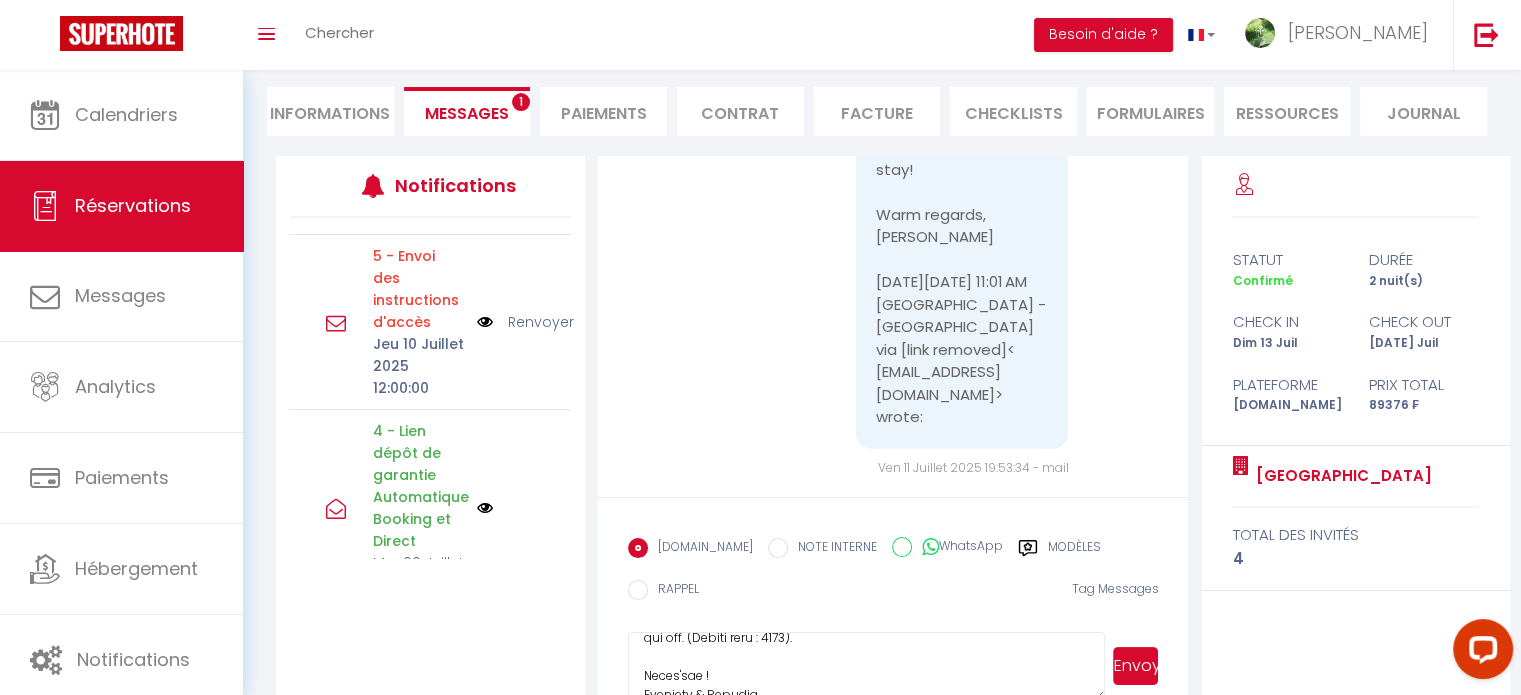scroll, scrollTop: 4848, scrollLeft: 0, axis: vertical 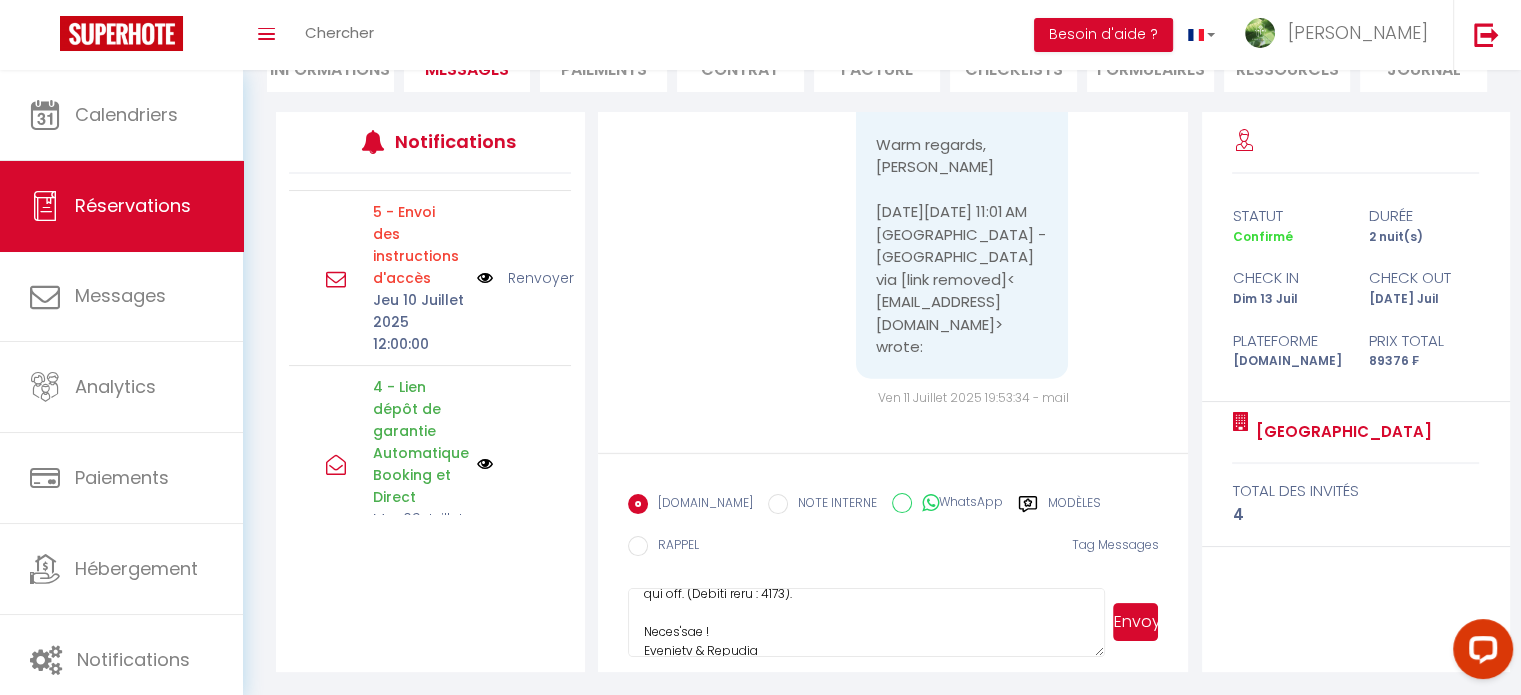 click on "Envoyer" at bounding box center (1135, 622) 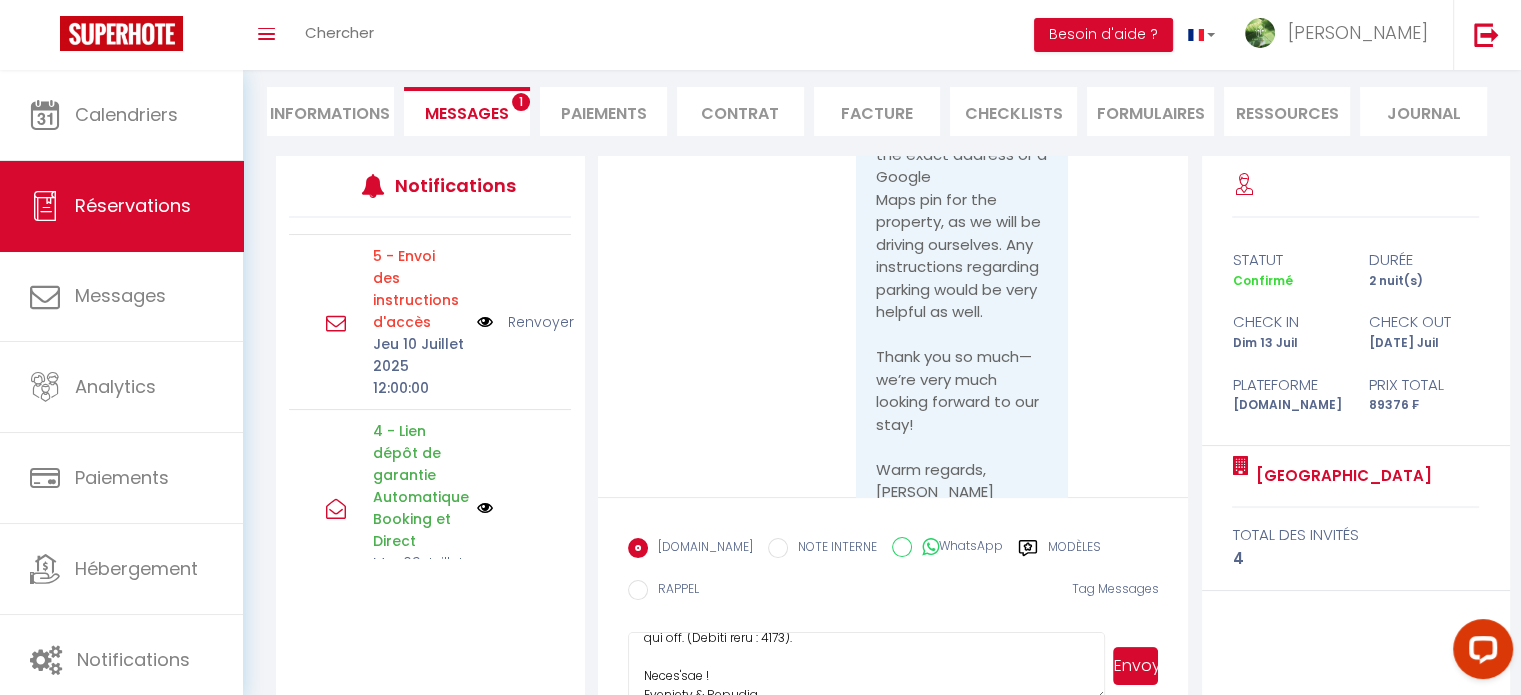 scroll, scrollTop: 4848, scrollLeft: 0, axis: vertical 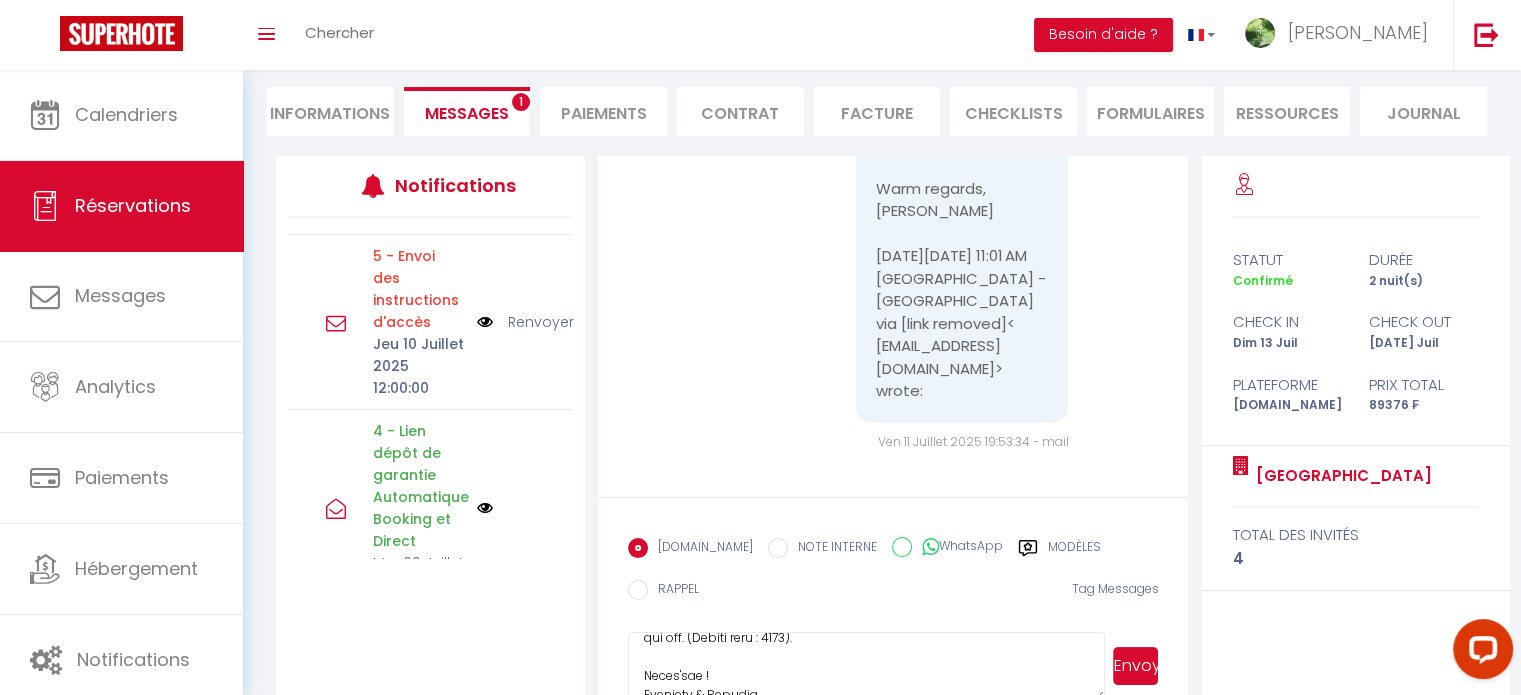 click on "Envoyer" at bounding box center (1135, 666) 